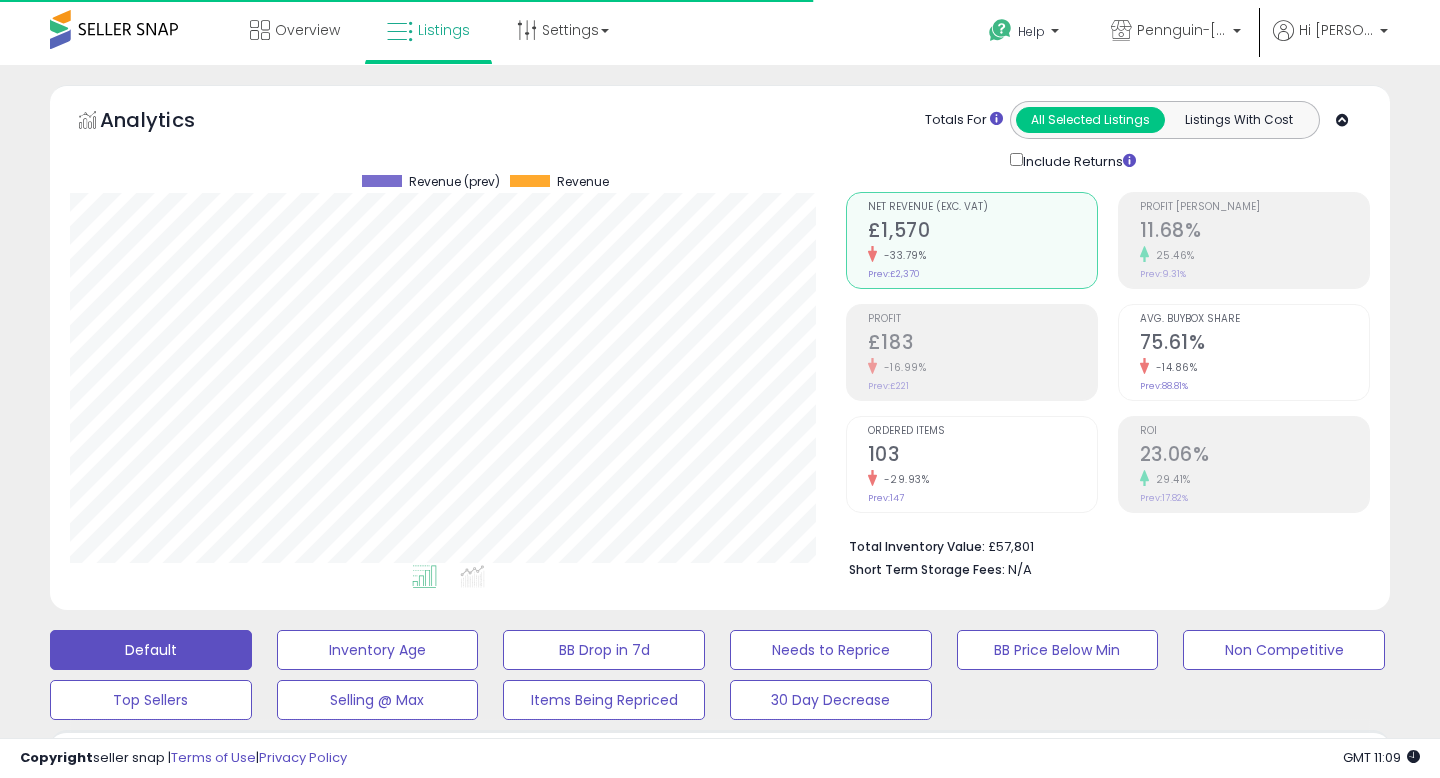 scroll, scrollTop: 927, scrollLeft: 0, axis: vertical 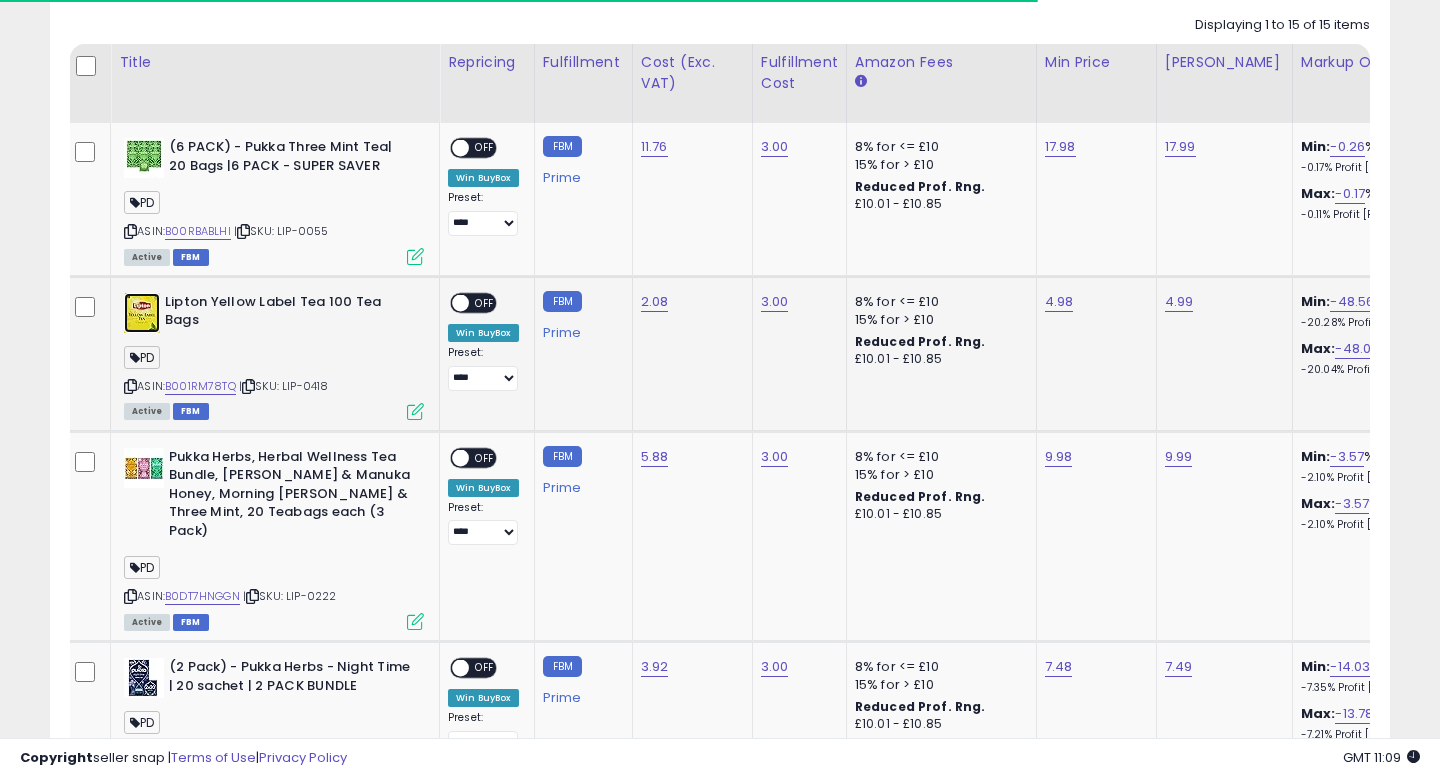 click at bounding box center (142, 313) 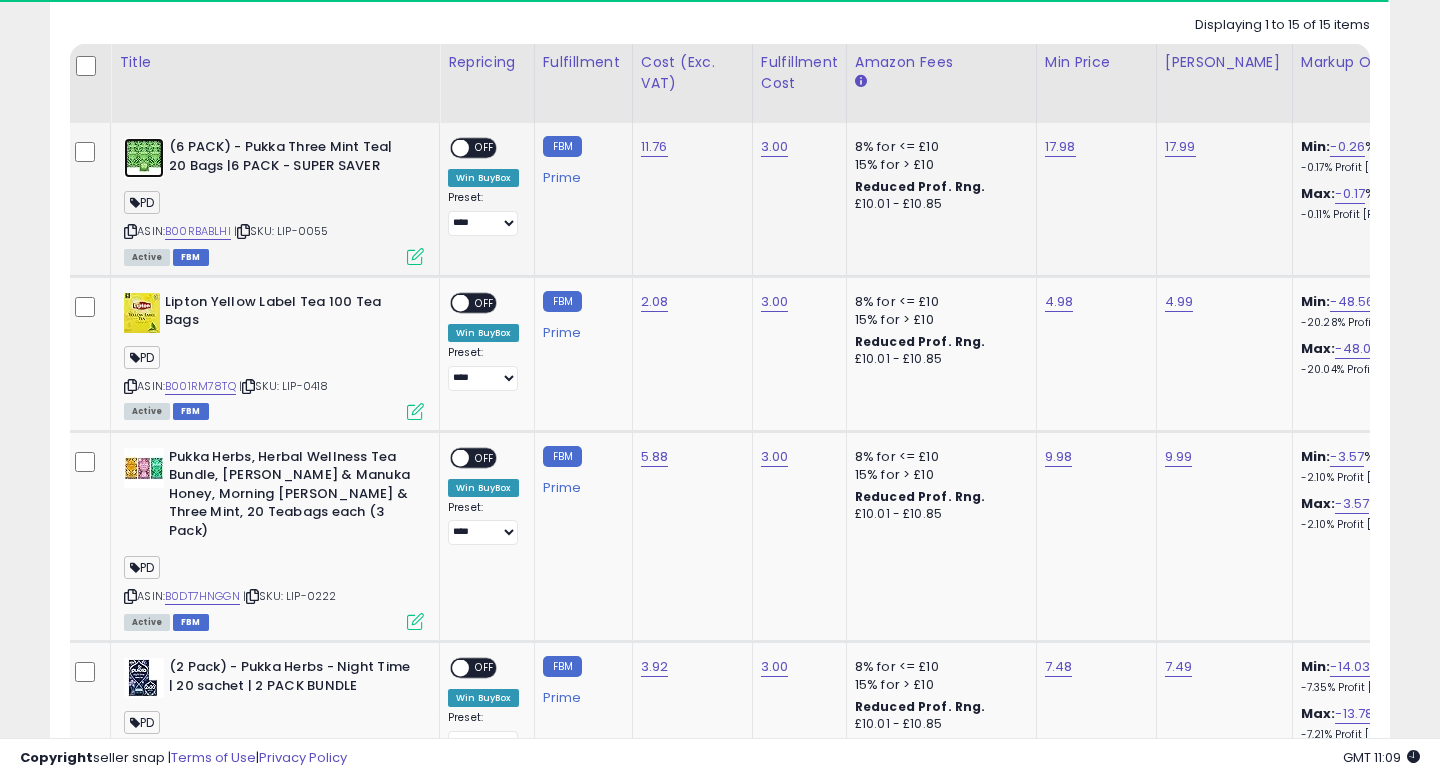 click at bounding box center [144, 158] 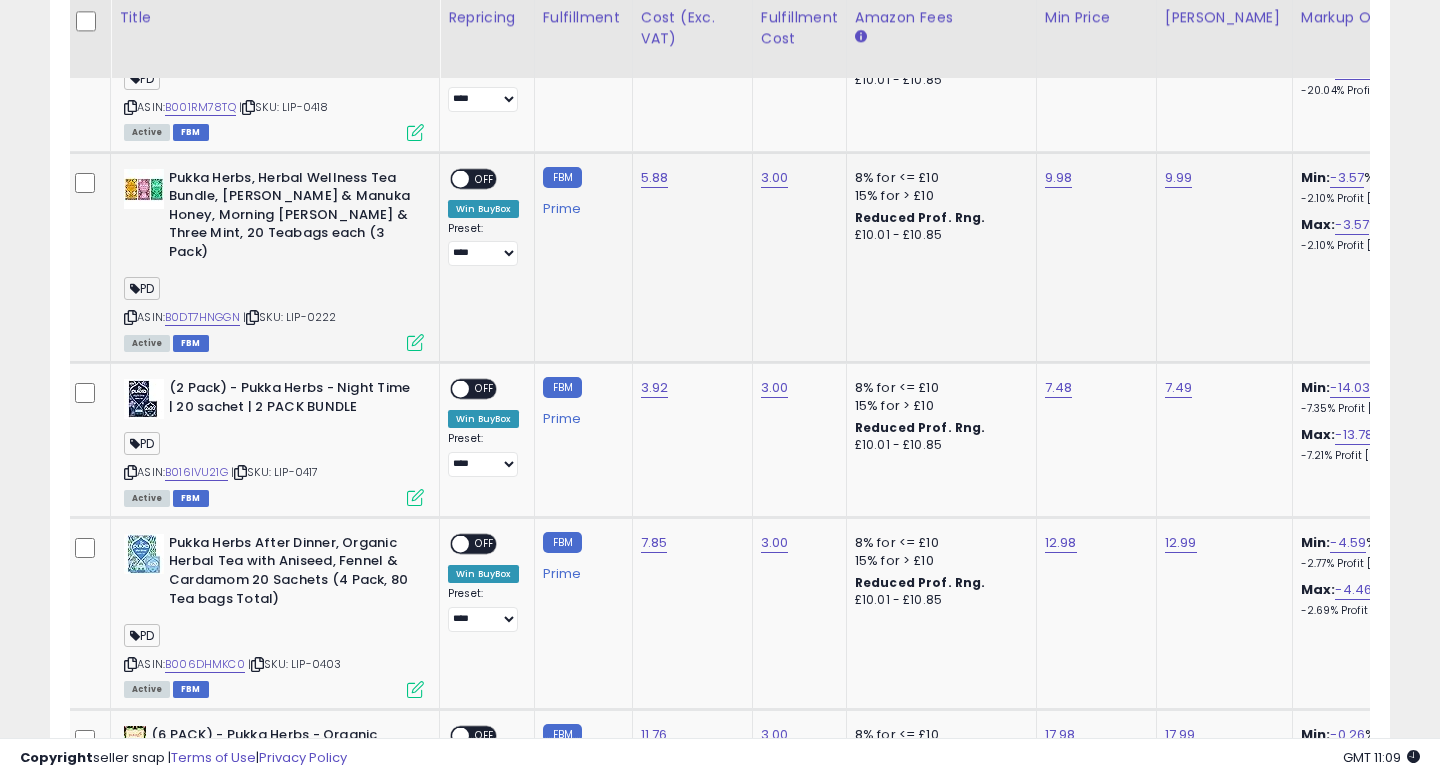 scroll, scrollTop: 1193, scrollLeft: 0, axis: vertical 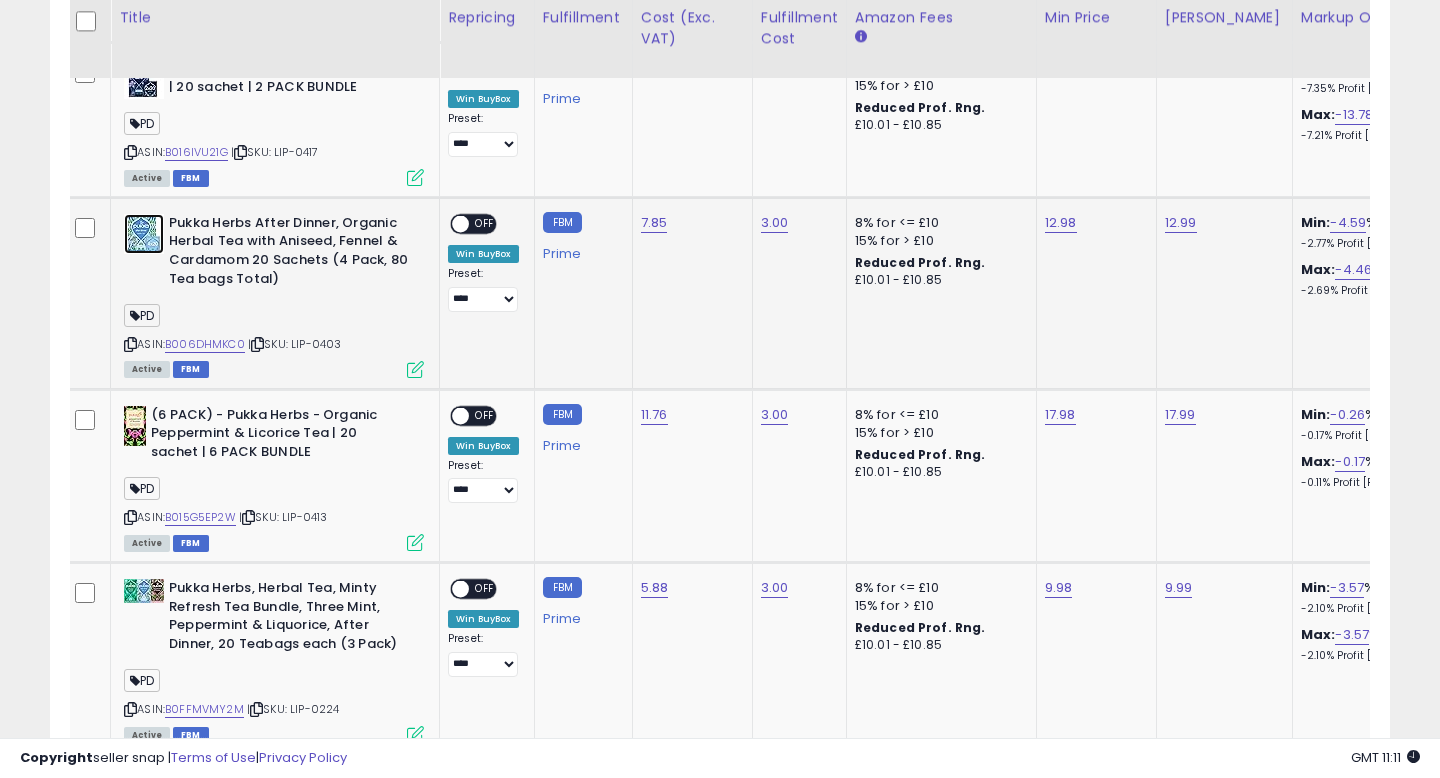 click at bounding box center [144, 234] 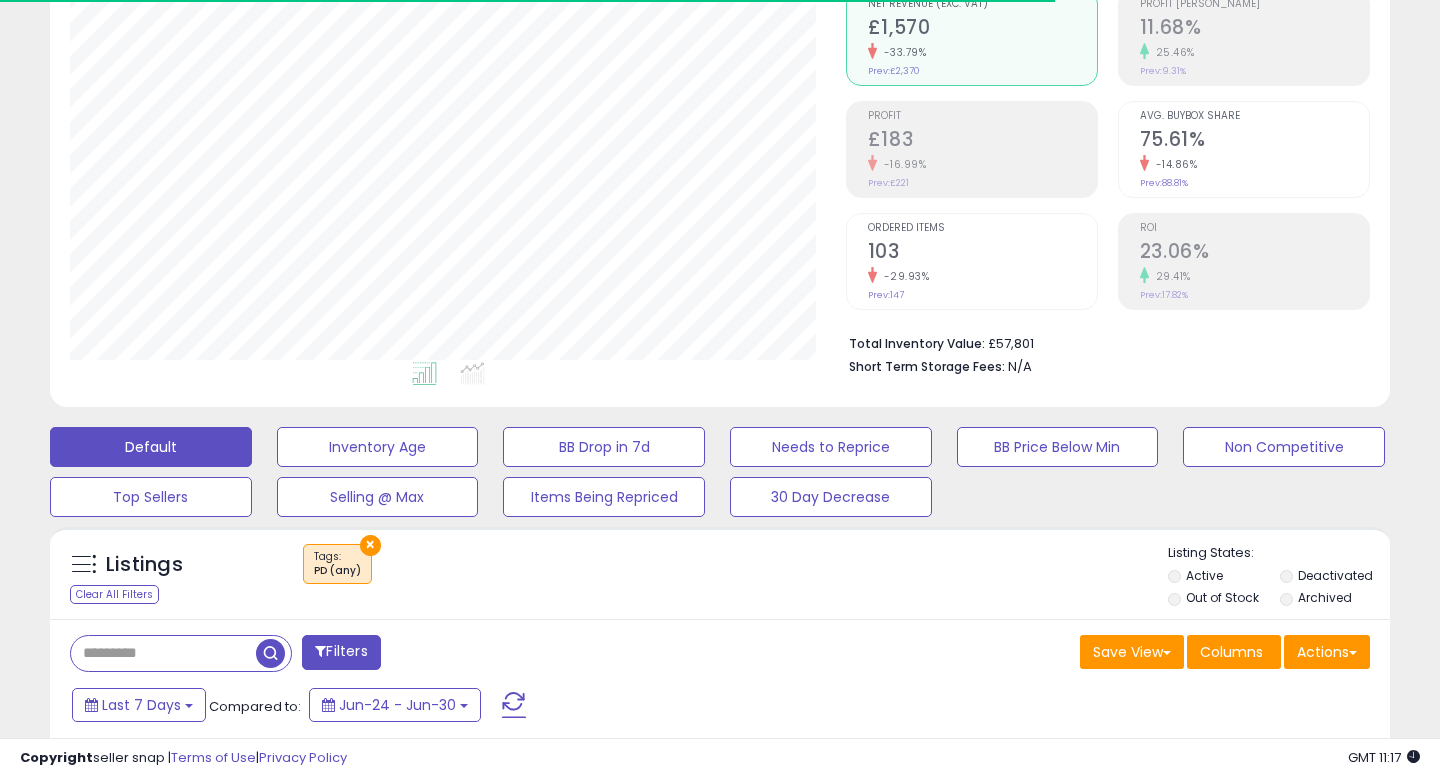 scroll, scrollTop: 0, scrollLeft: 0, axis: both 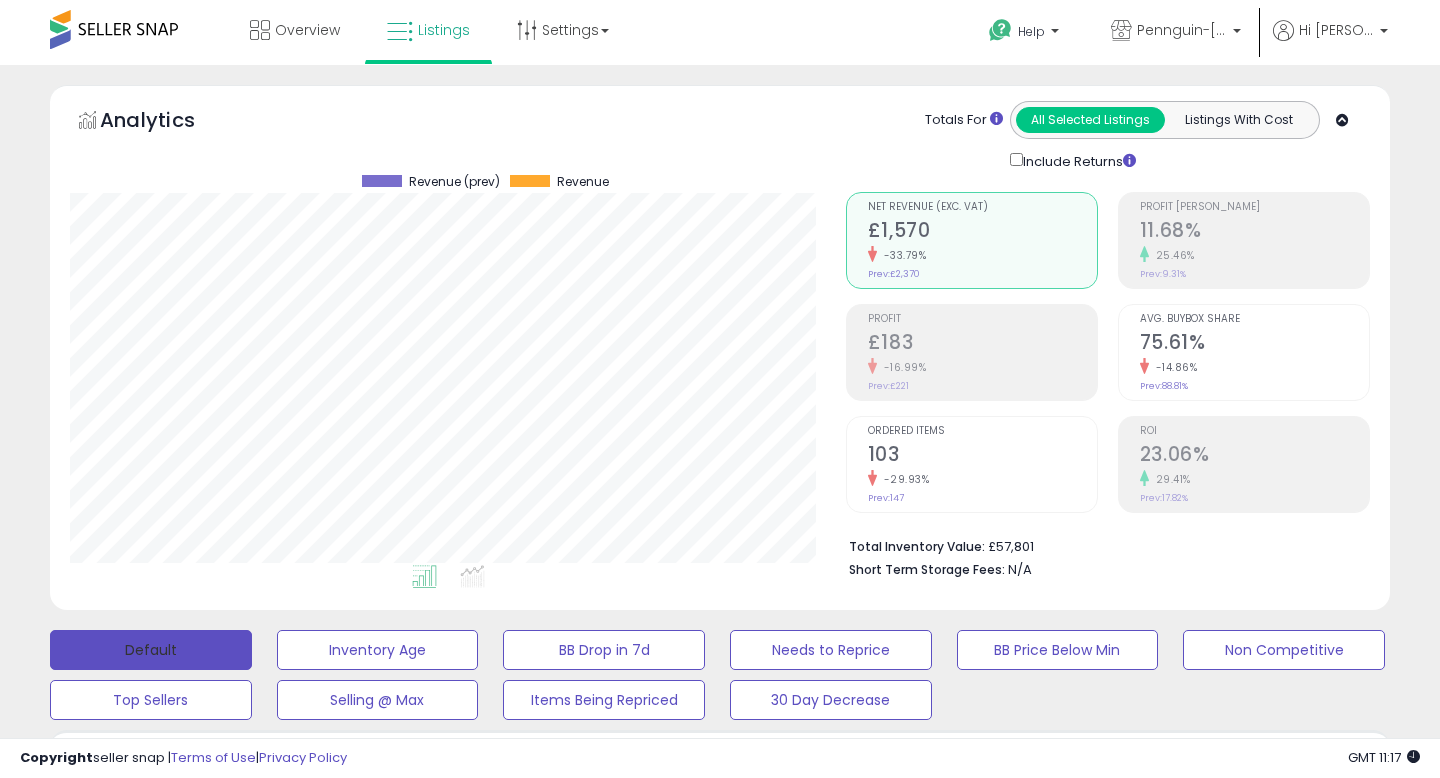 click on "Default" at bounding box center (151, 650) 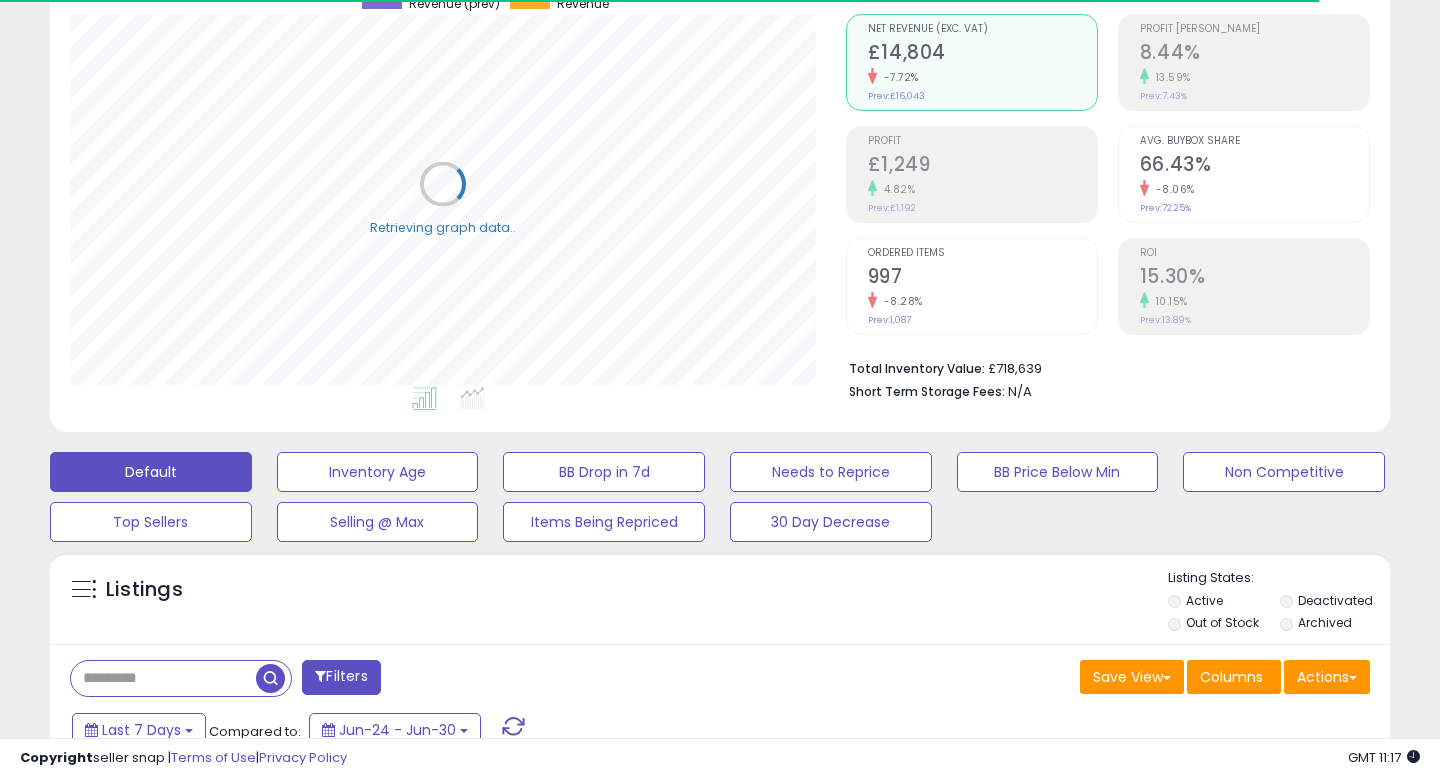 scroll, scrollTop: 248, scrollLeft: 0, axis: vertical 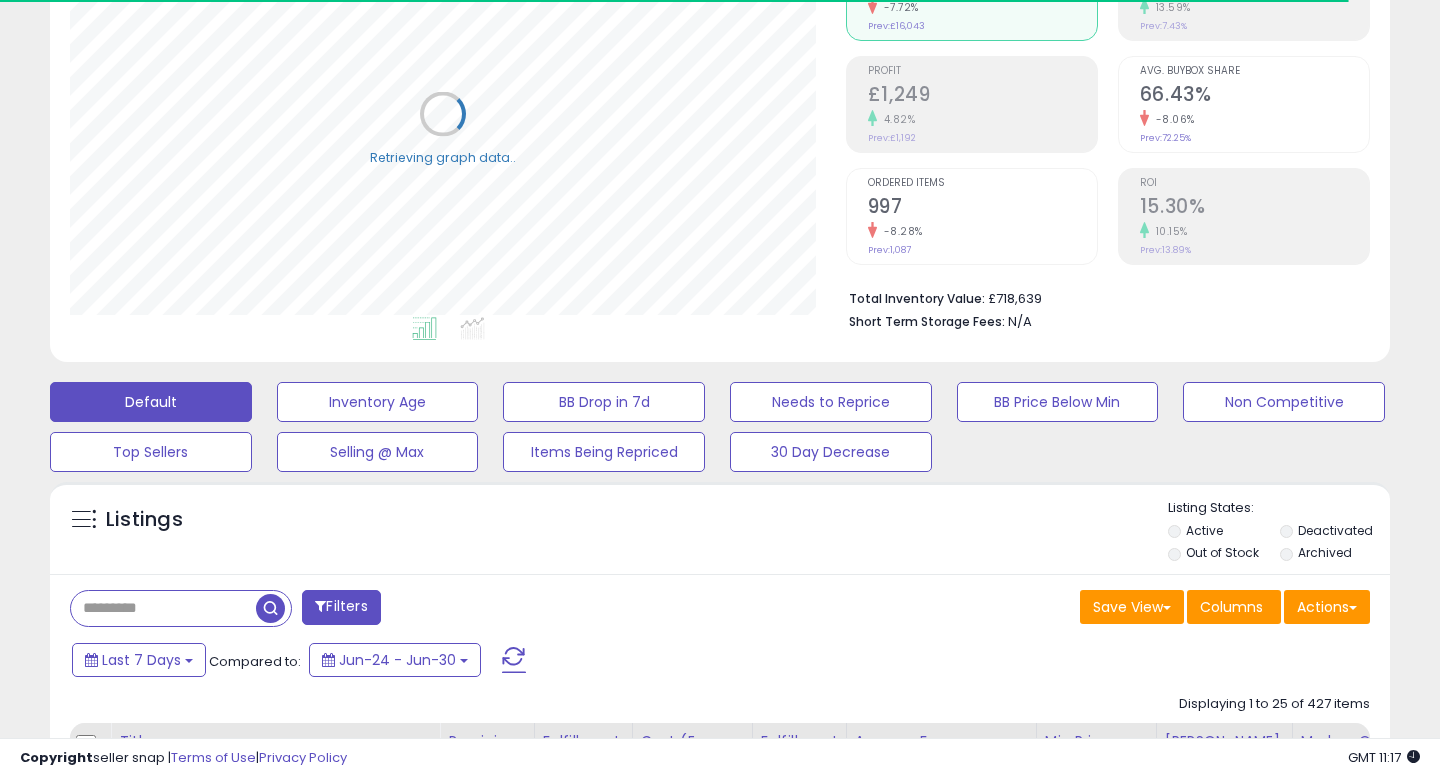 click at bounding box center [163, 608] 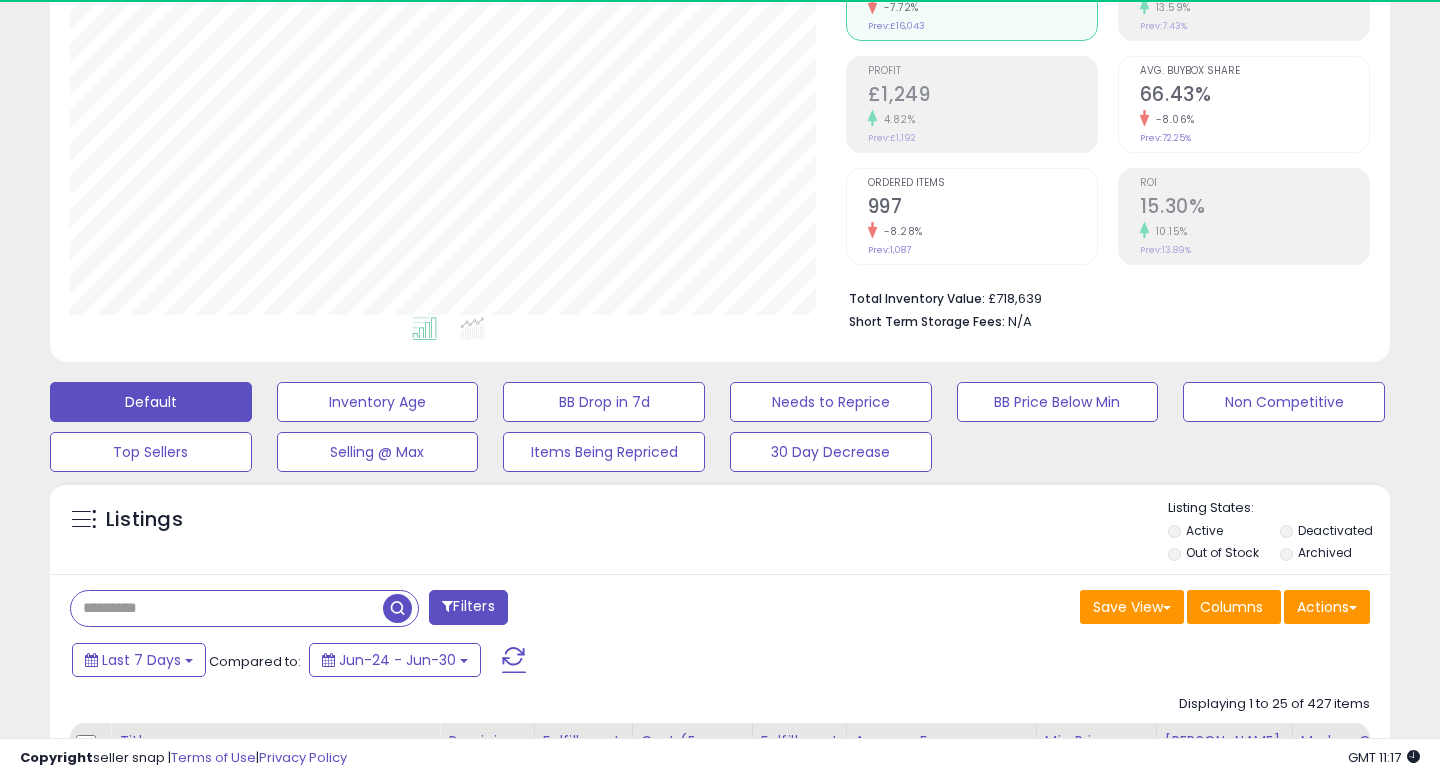 scroll, scrollTop: 999590, scrollLeft: 999224, axis: both 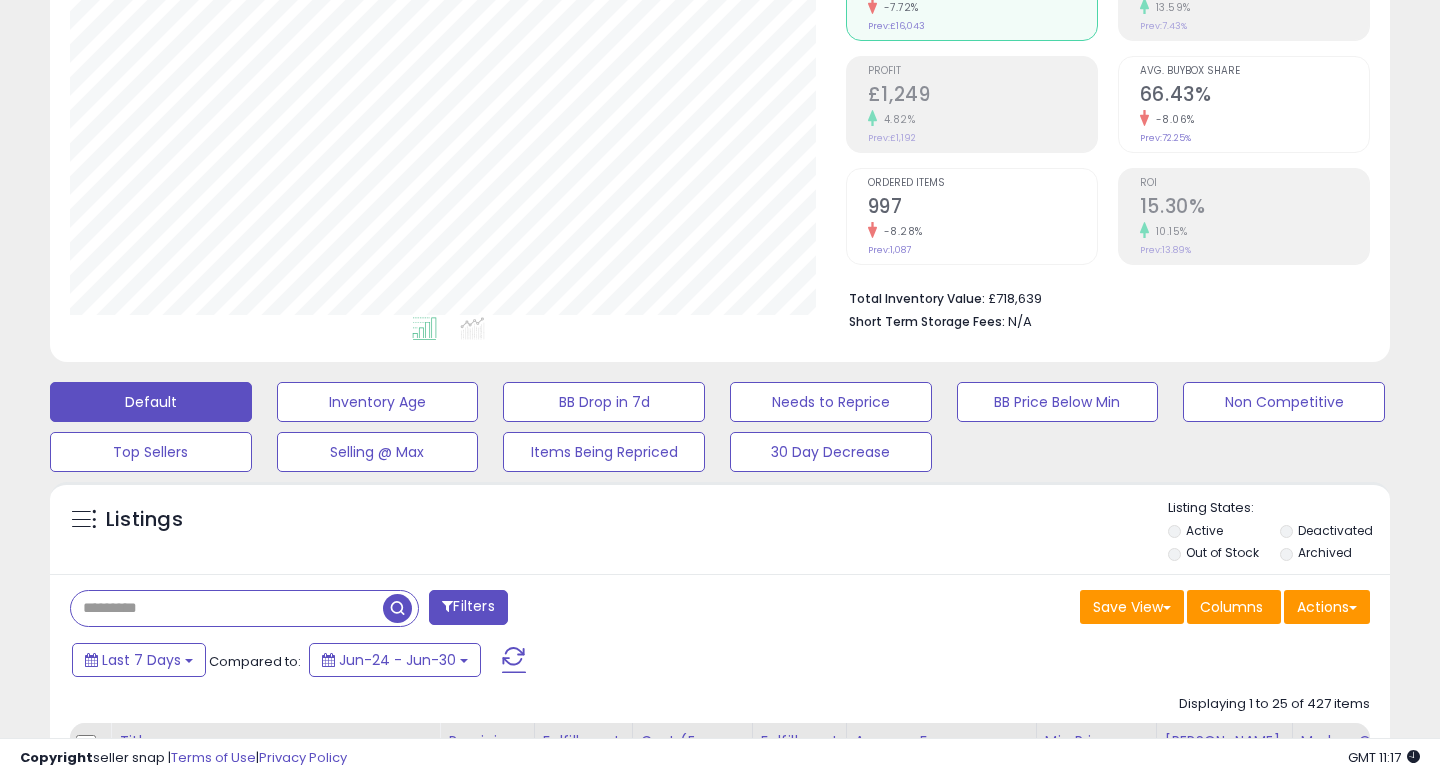 paste on "**********" 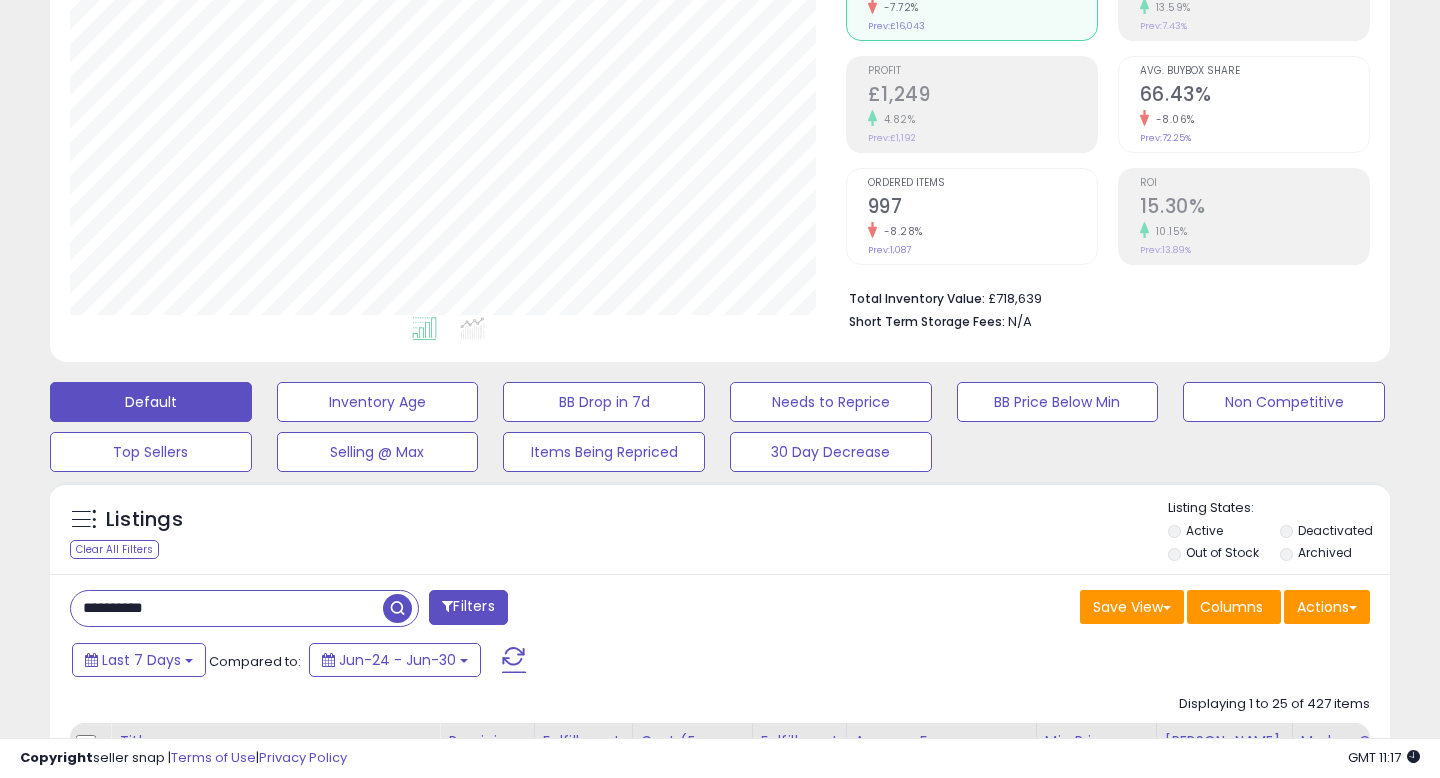 type on "**********" 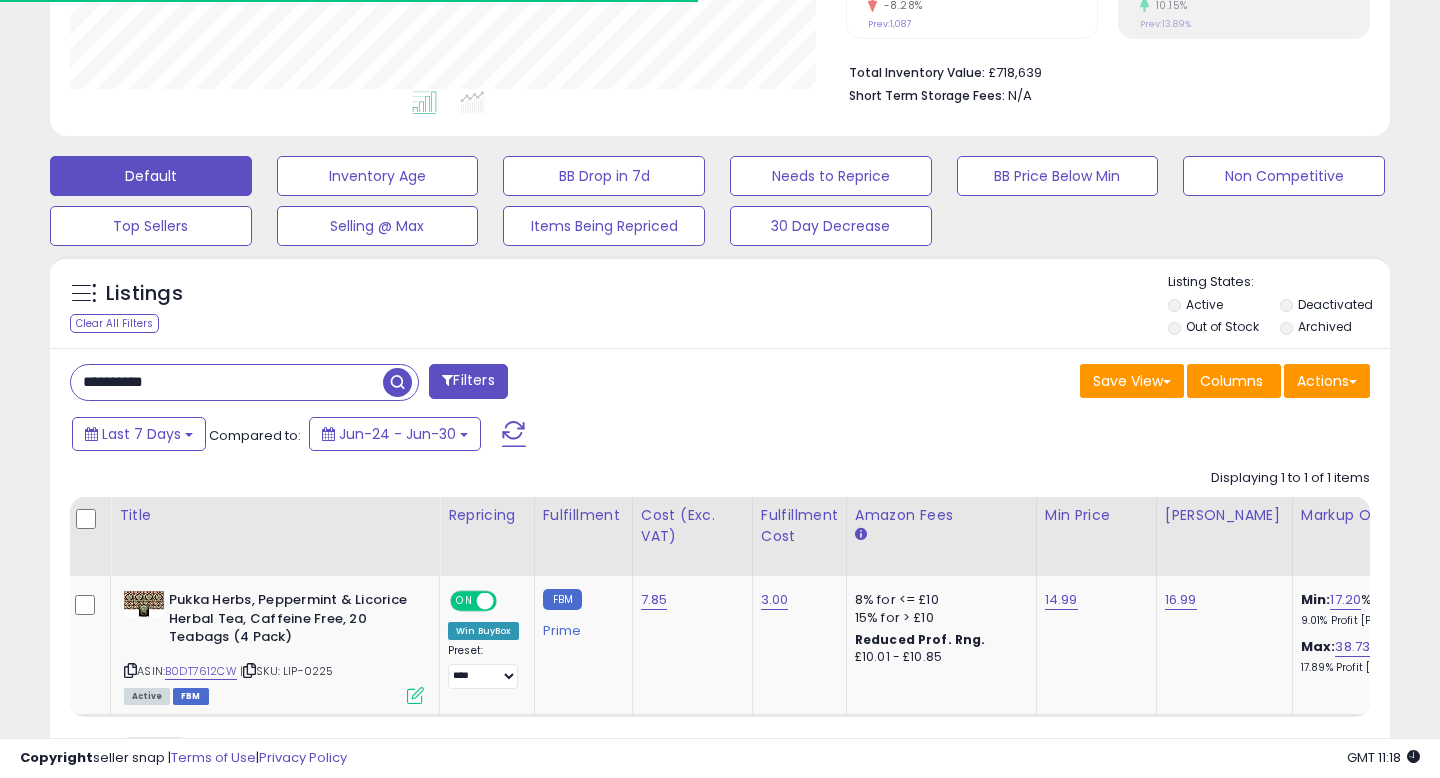 scroll, scrollTop: 550, scrollLeft: 0, axis: vertical 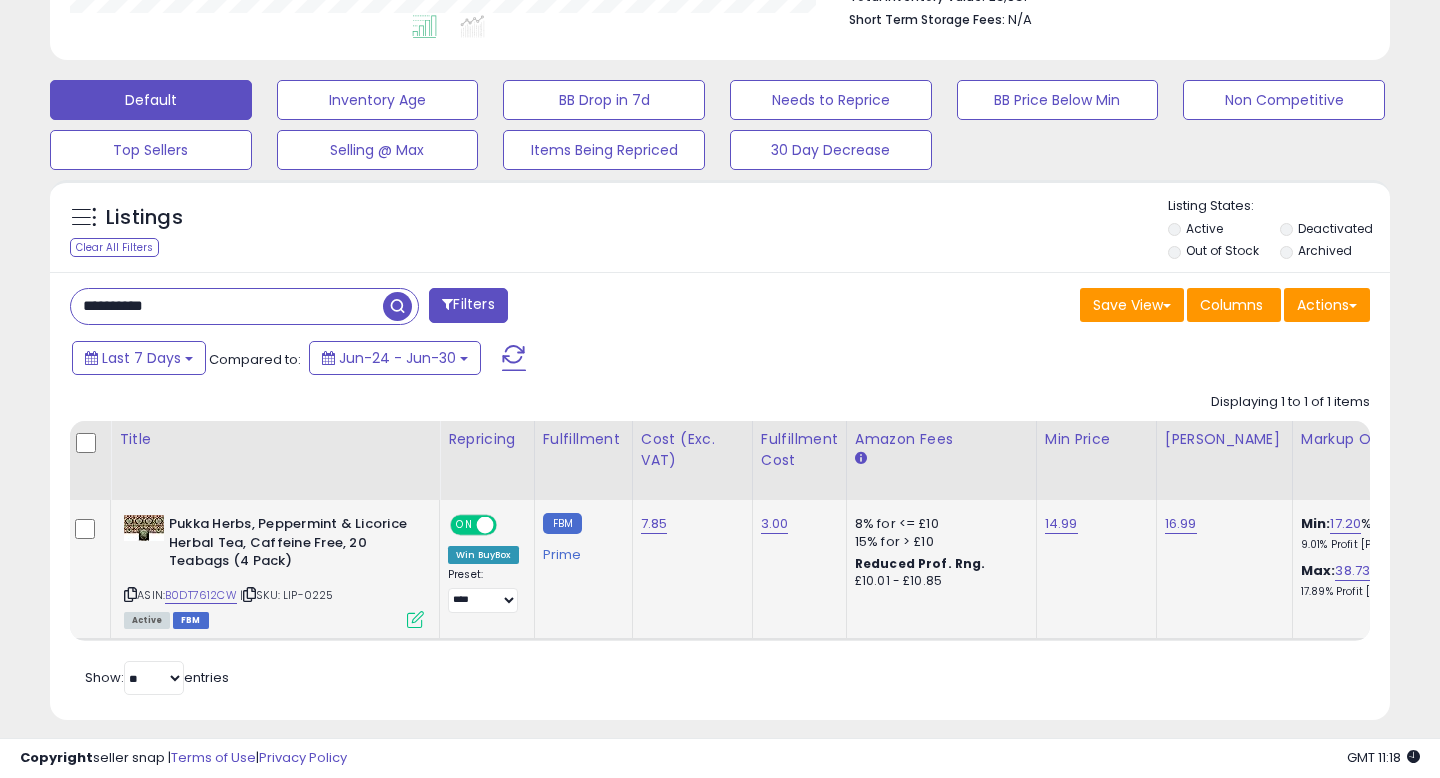 click at bounding box center [415, 619] 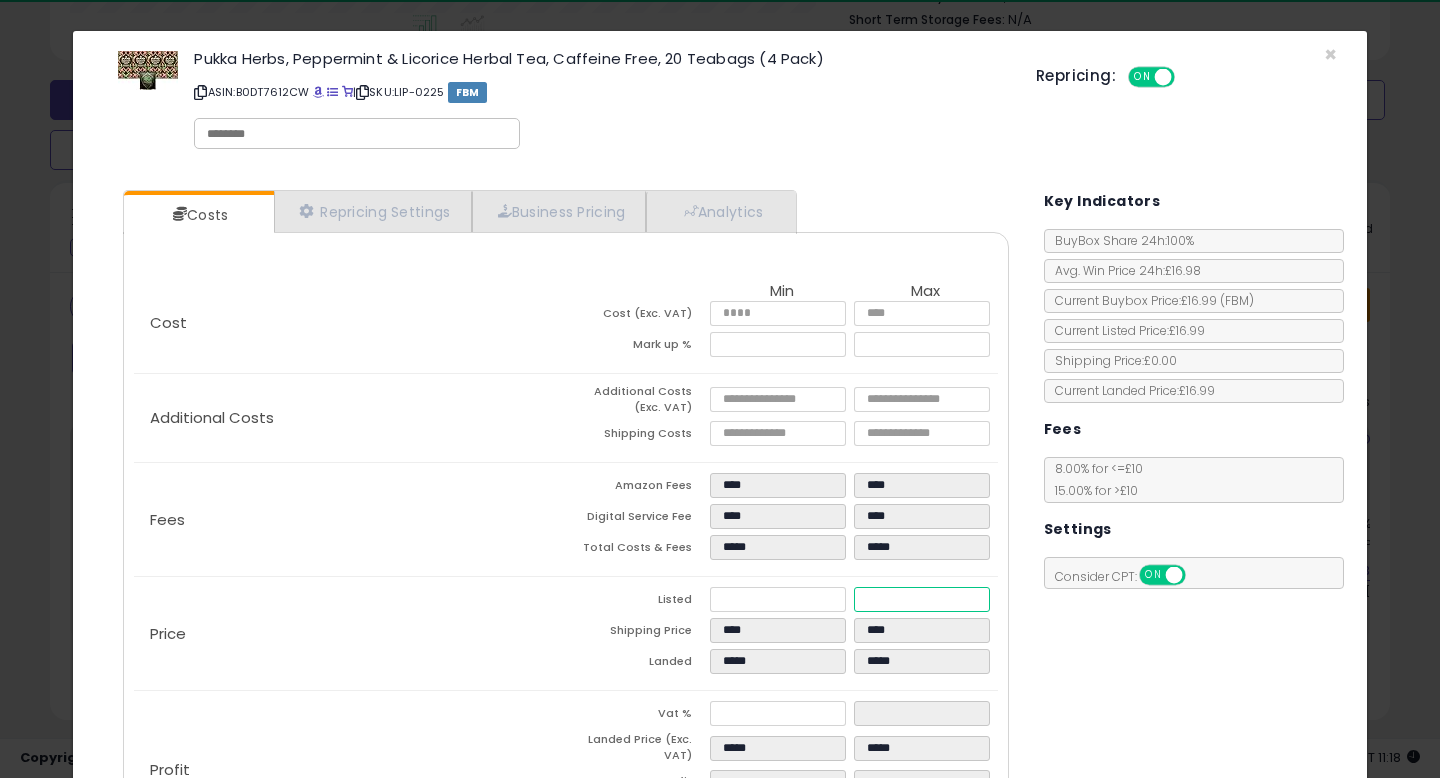 drag, startPoint x: 901, startPoint y: 595, endPoint x: 828, endPoint y: 595, distance: 73 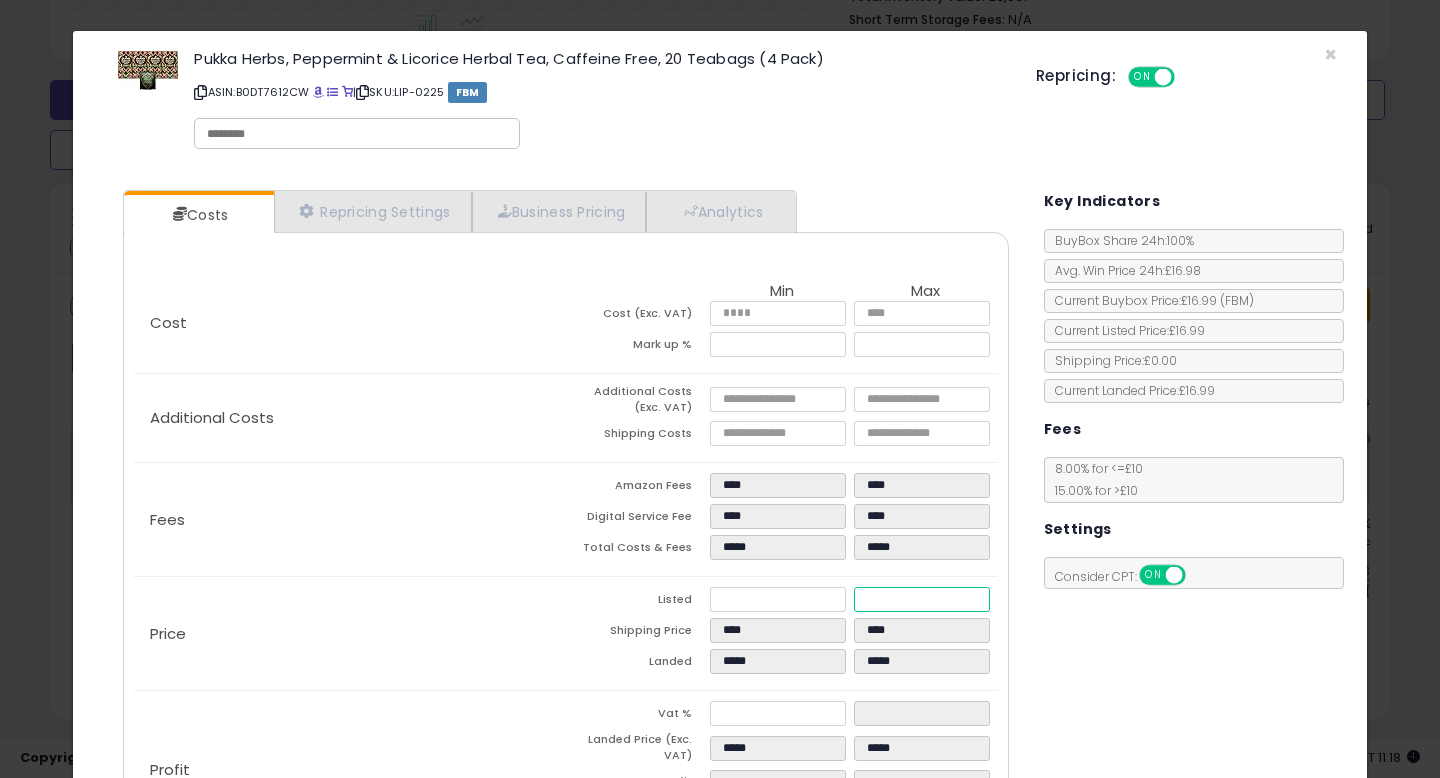type on "****" 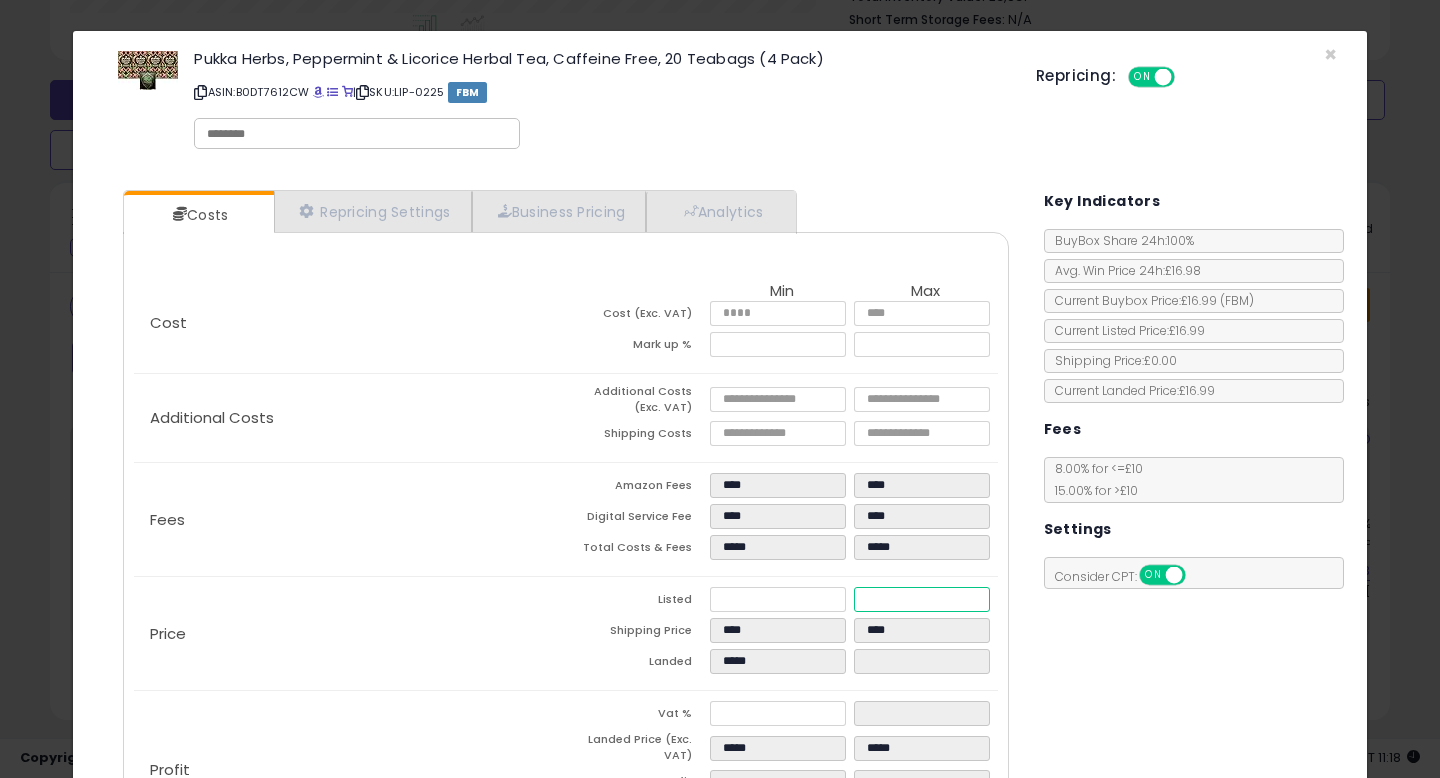 type on "****" 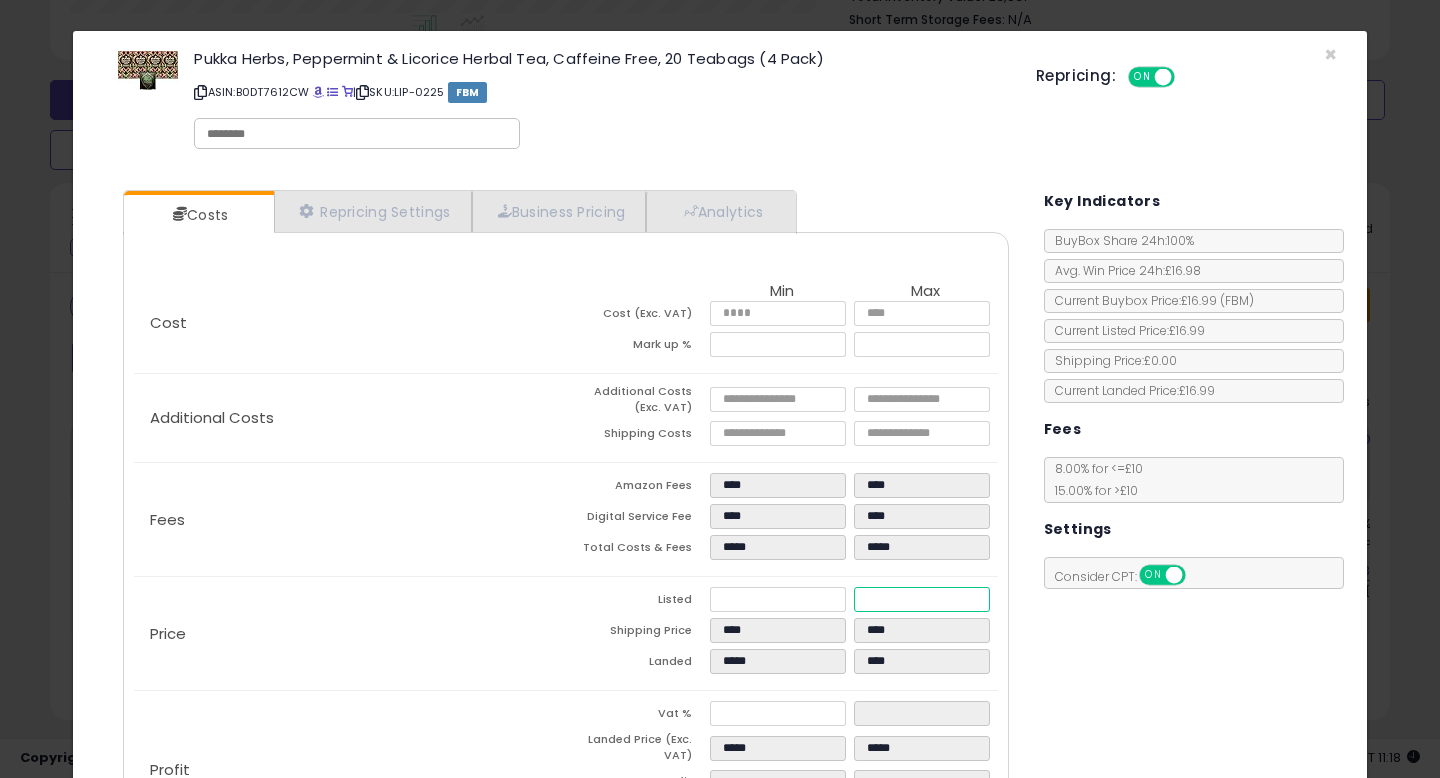 type on "****" 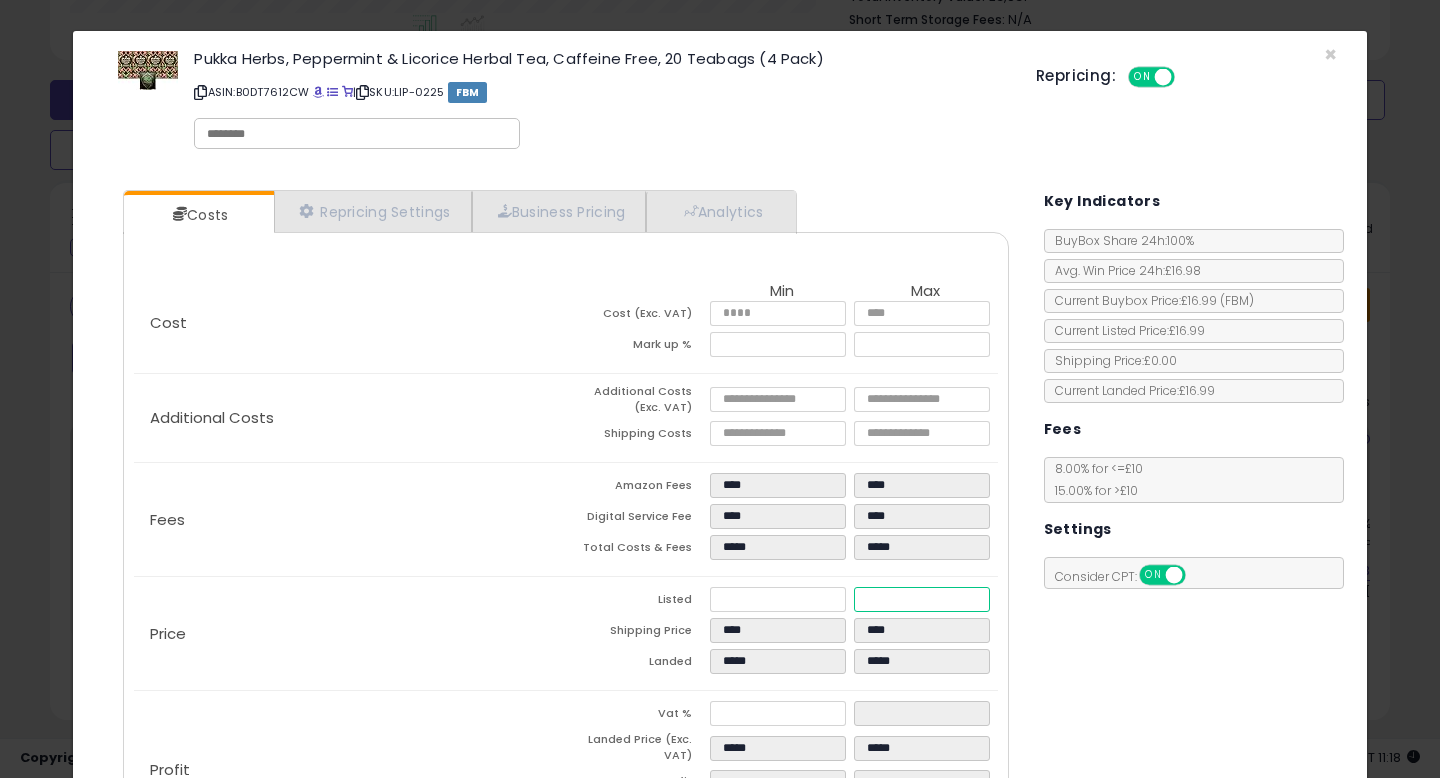 type on "****" 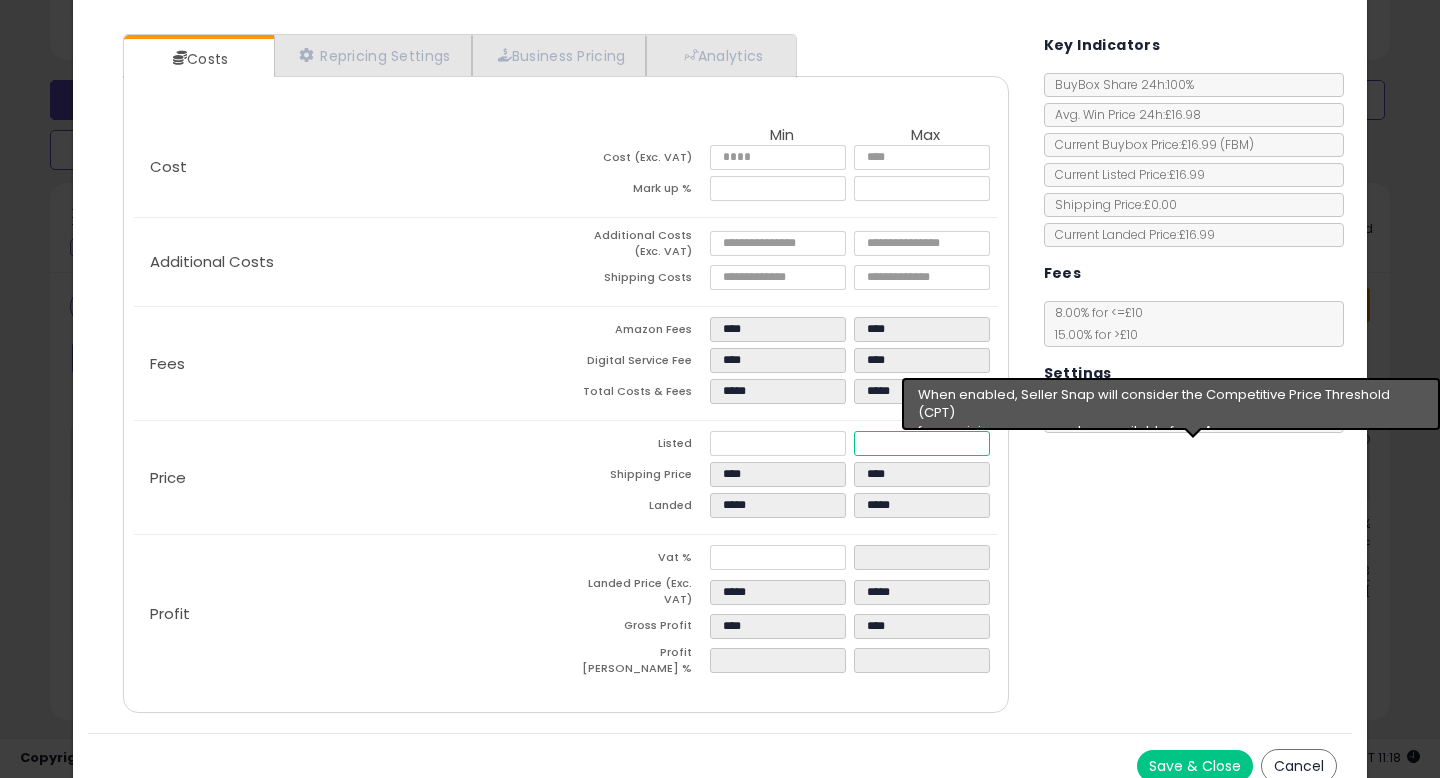 scroll, scrollTop: 169, scrollLeft: 0, axis: vertical 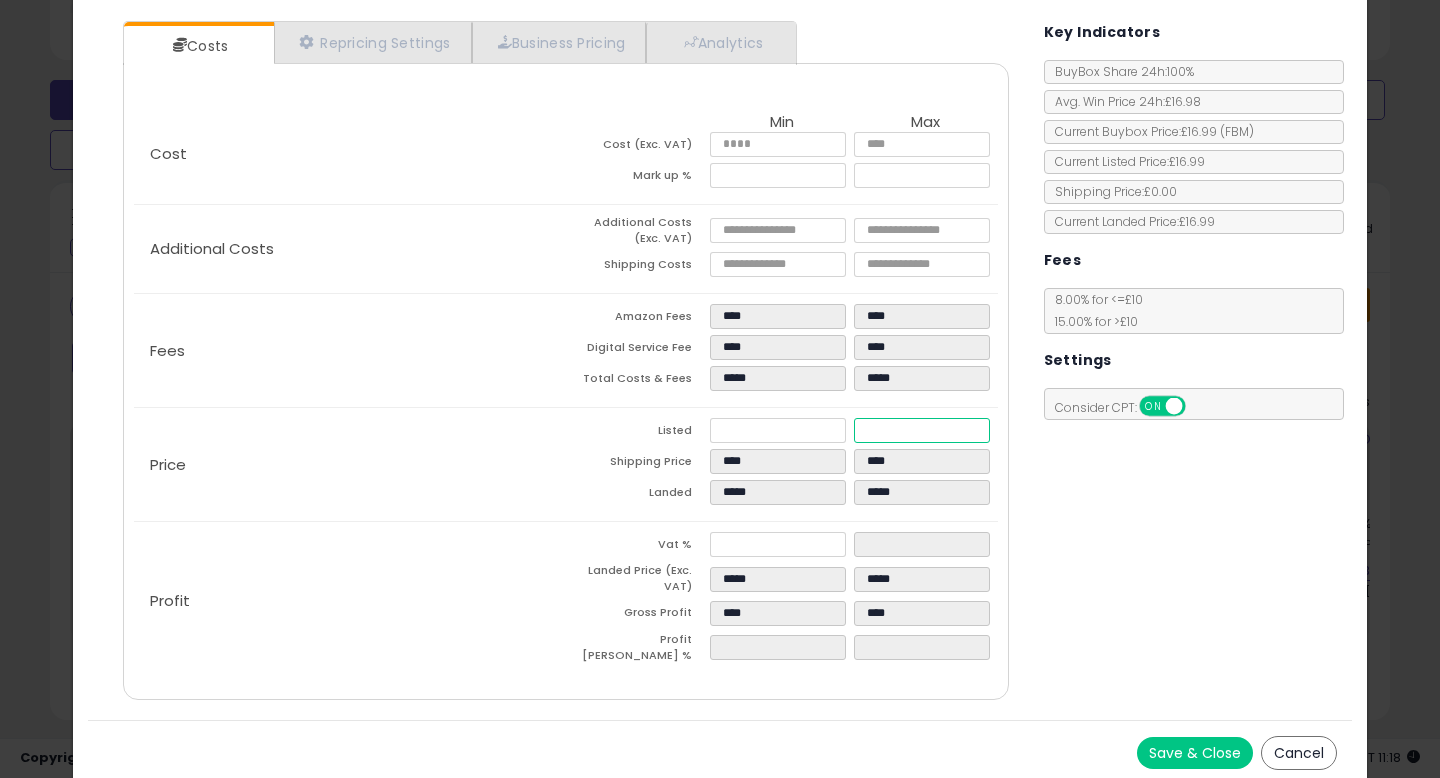 type on "*****" 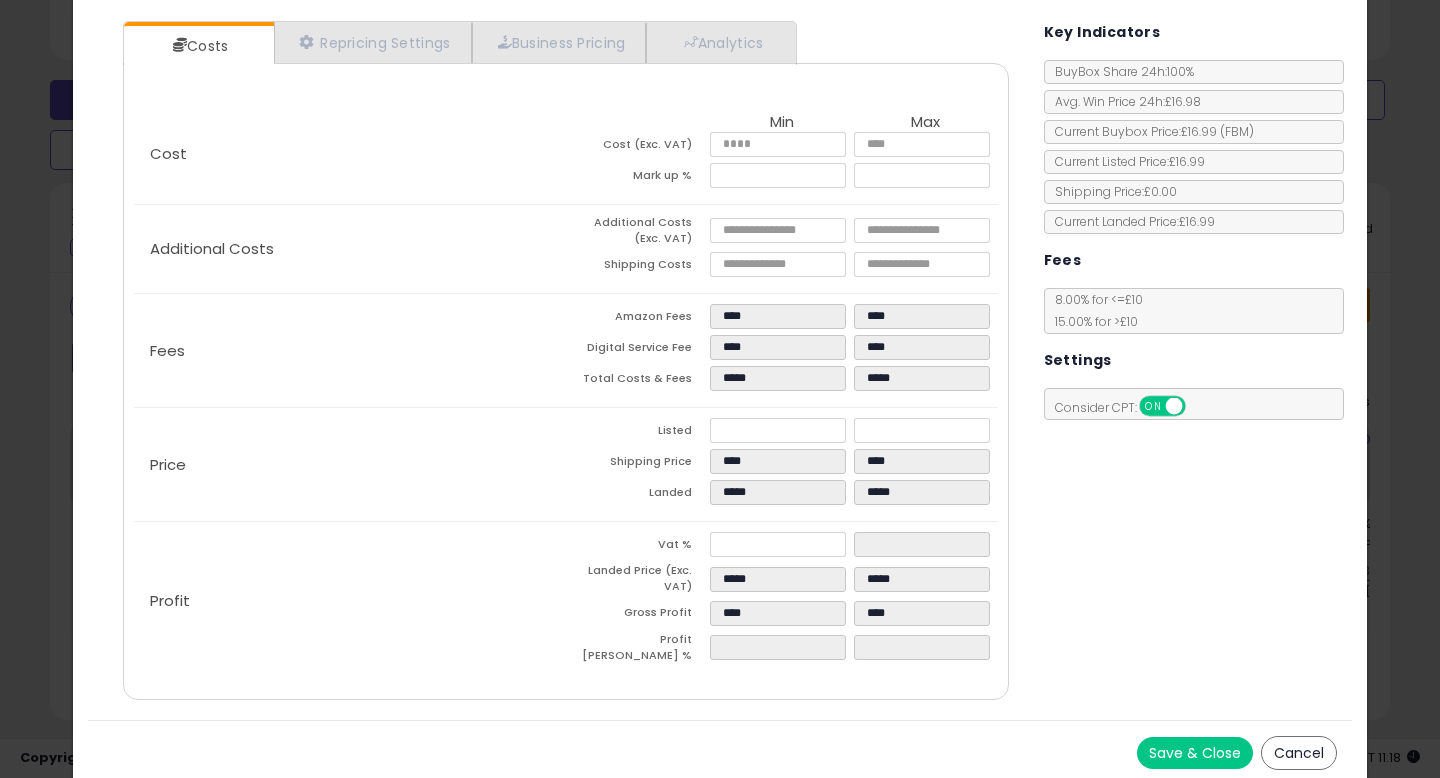 type on "*****" 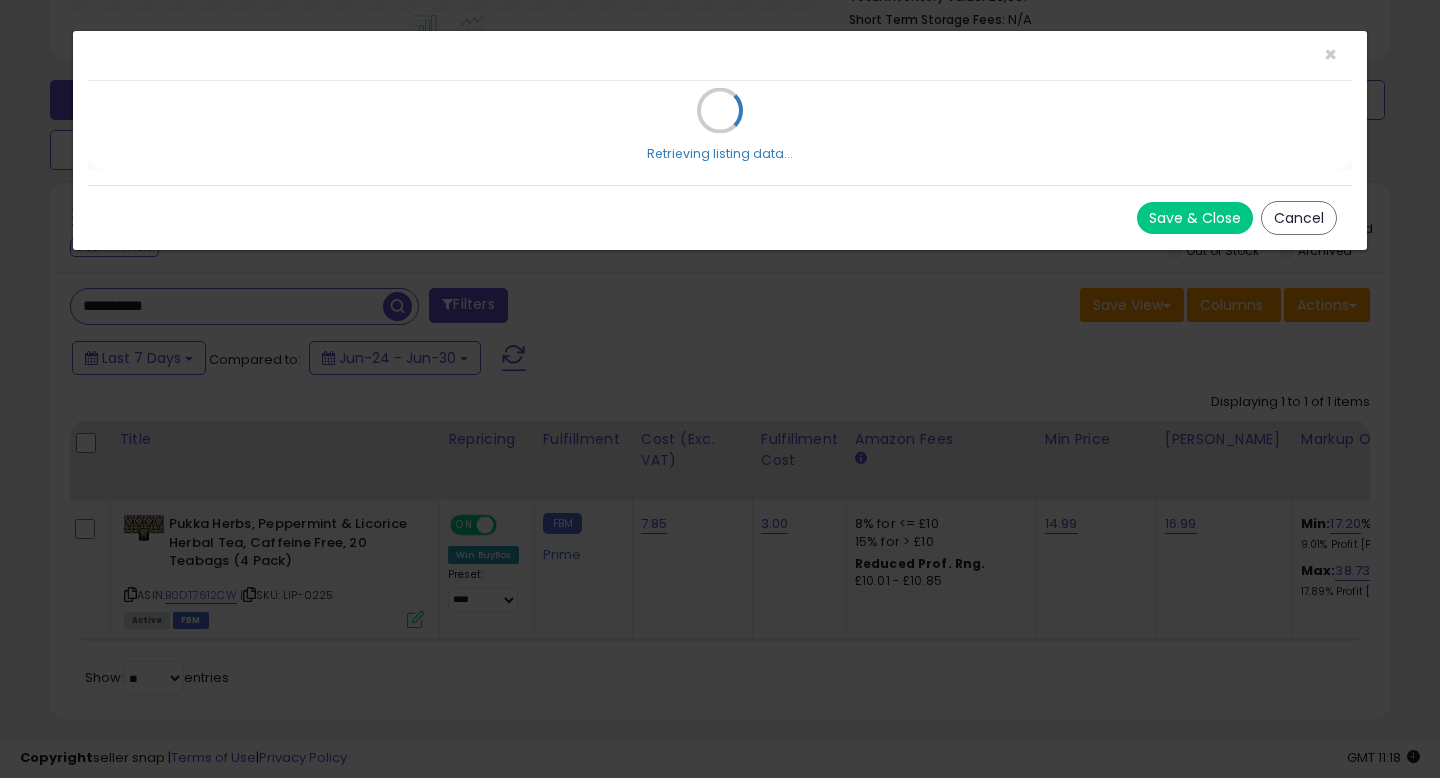 scroll, scrollTop: 0, scrollLeft: 0, axis: both 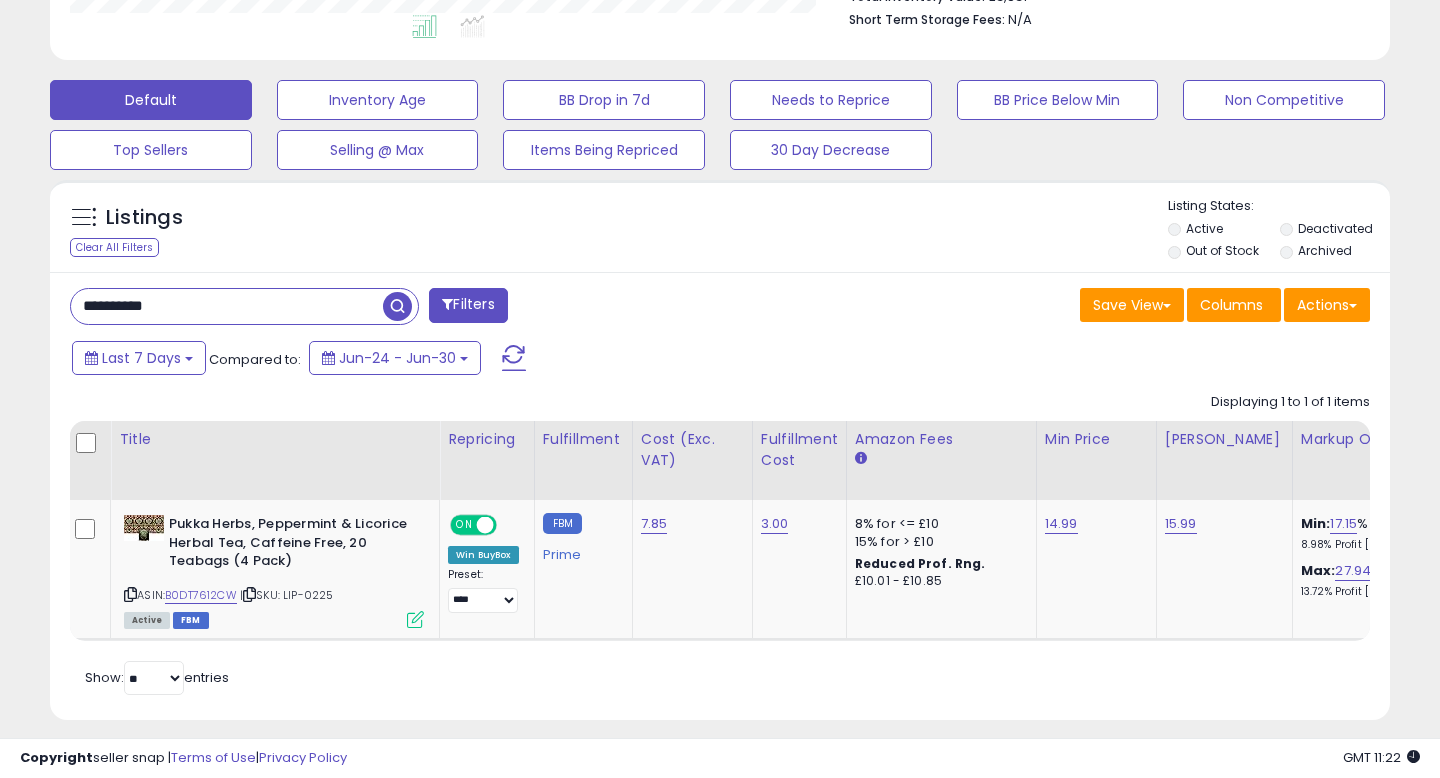 click on "**********" at bounding box center (227, 306) 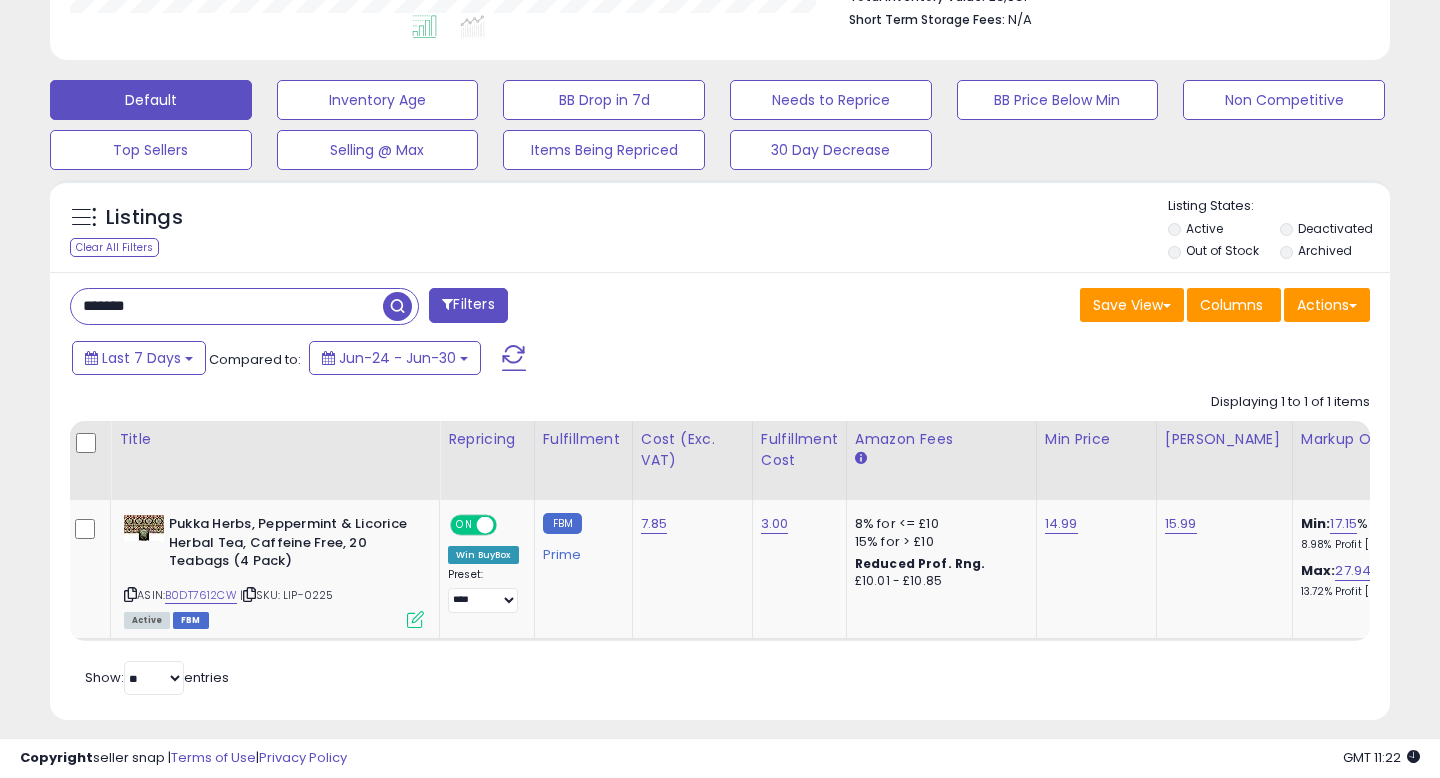 type on "*******" 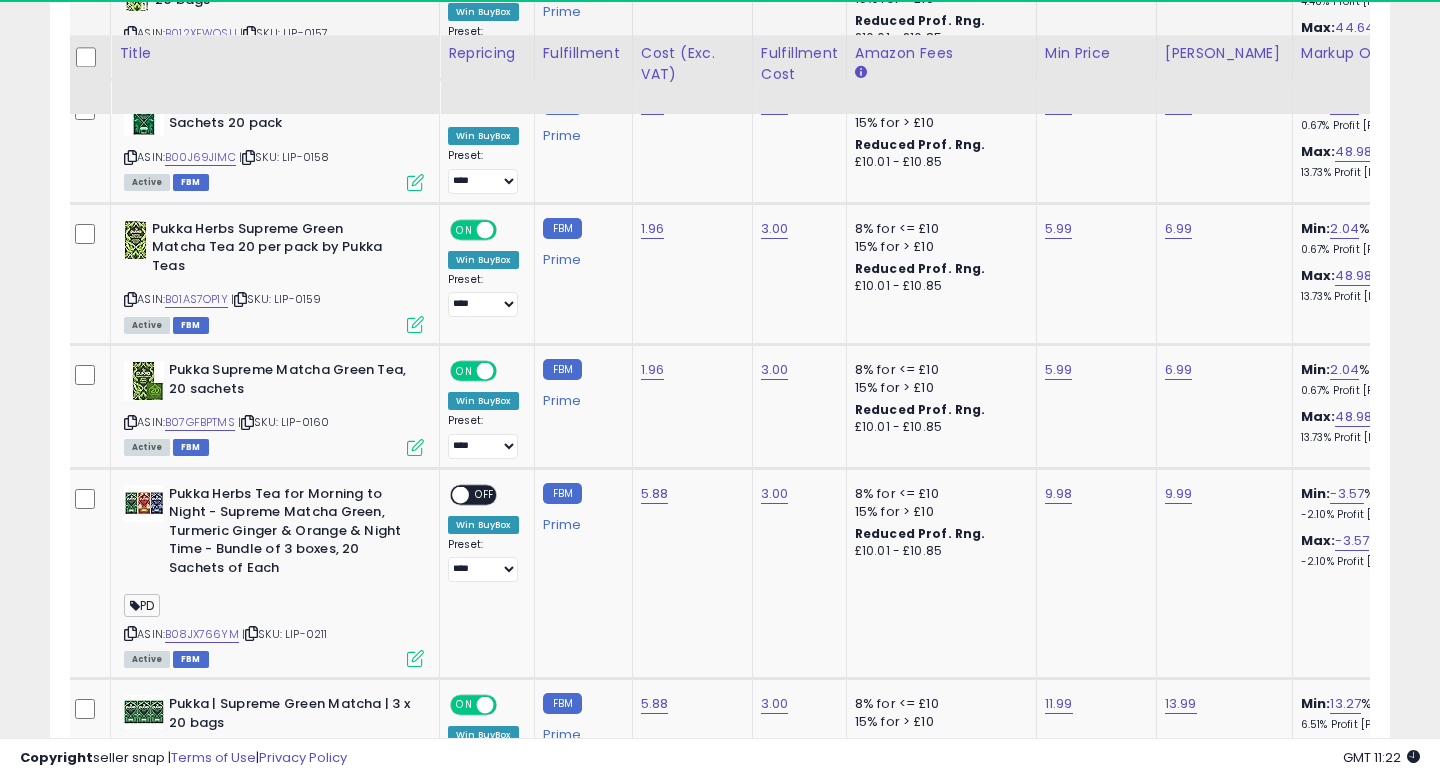 scroll, scrollTop: 1151, scrollLeft: 0, axis: vertical 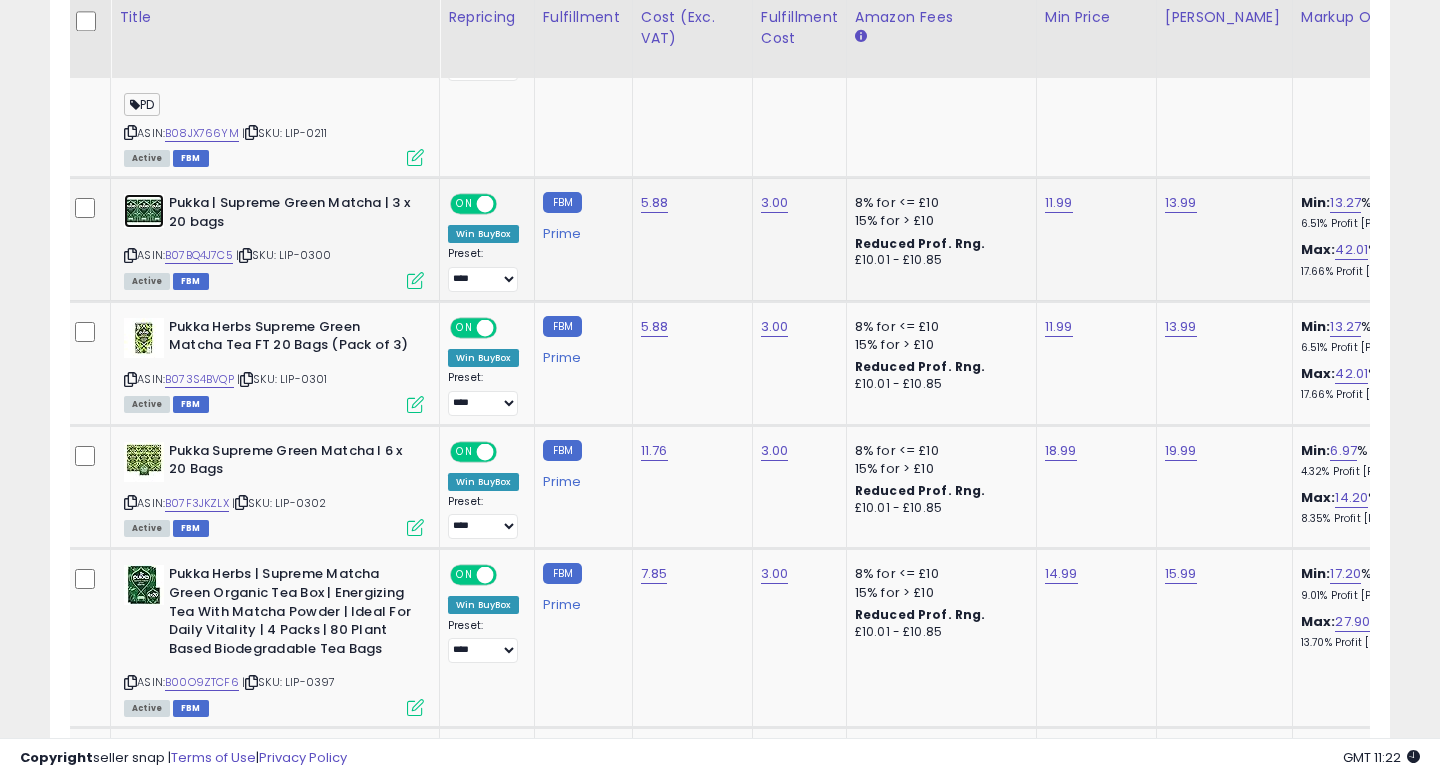 click at bounding box center (144, 211) 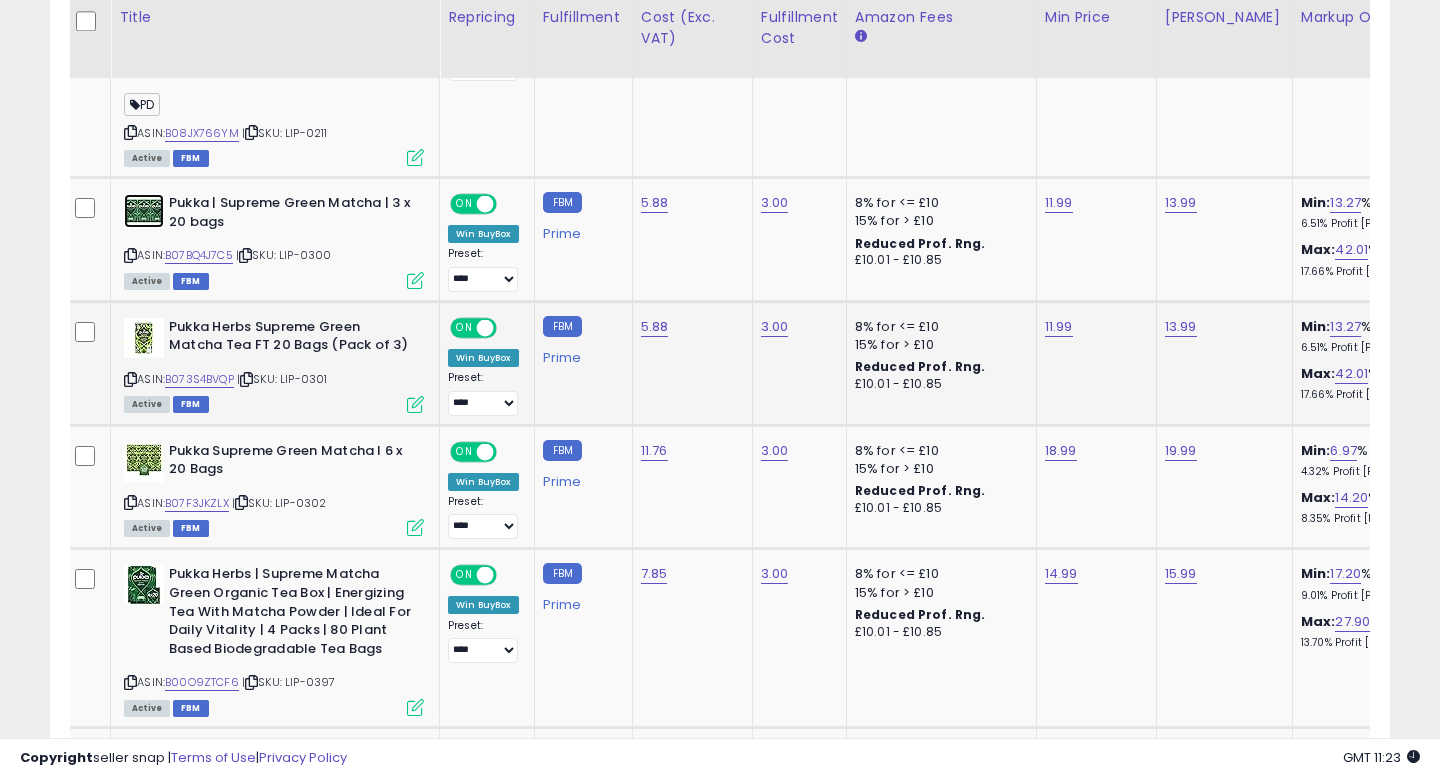 scroll, scrollTop: 0, scrollLeft: 142, axis: horizontal 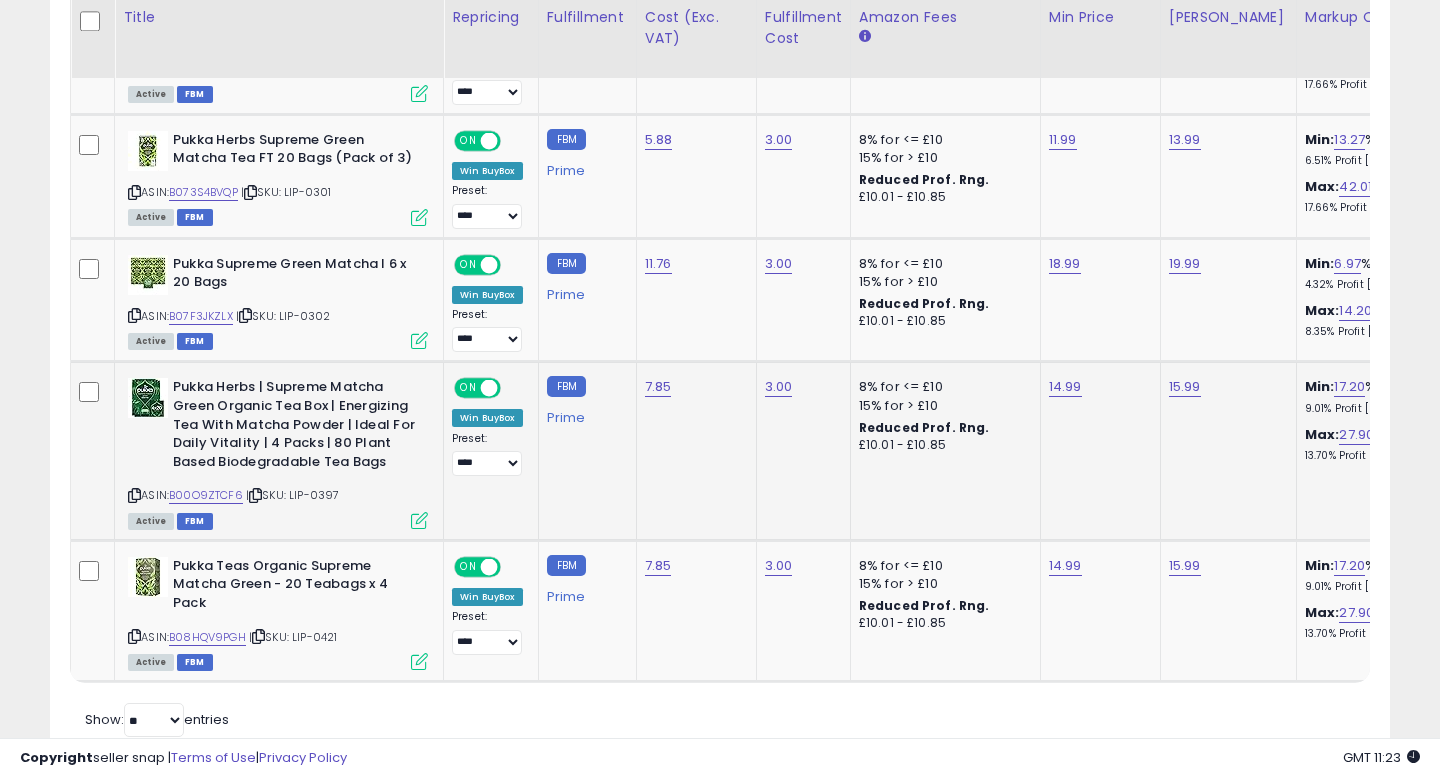 click at bounding box center (419, 520) 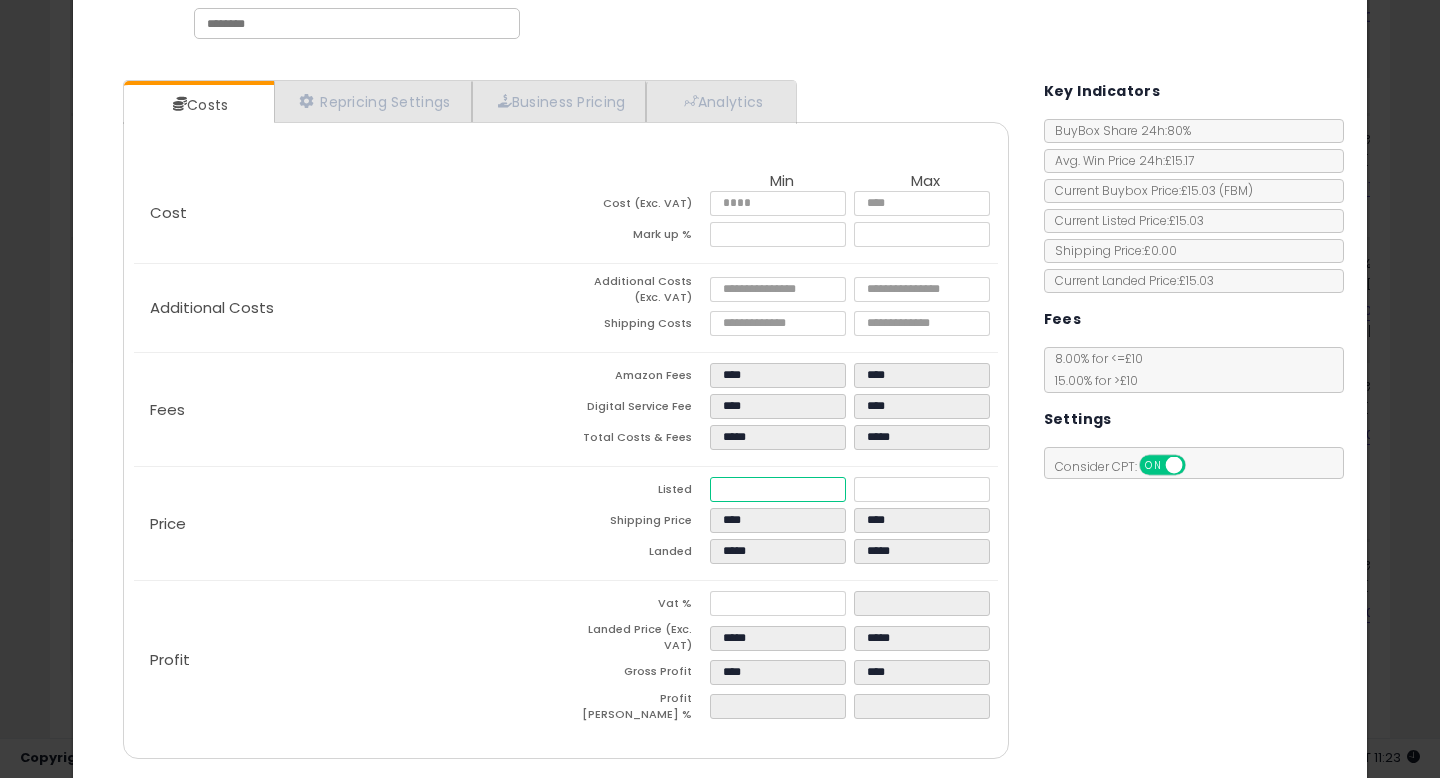 drag, startPoint x: 755, startPoint y: 486, endPoint x: 594, endPoint y: 486, distance: 161 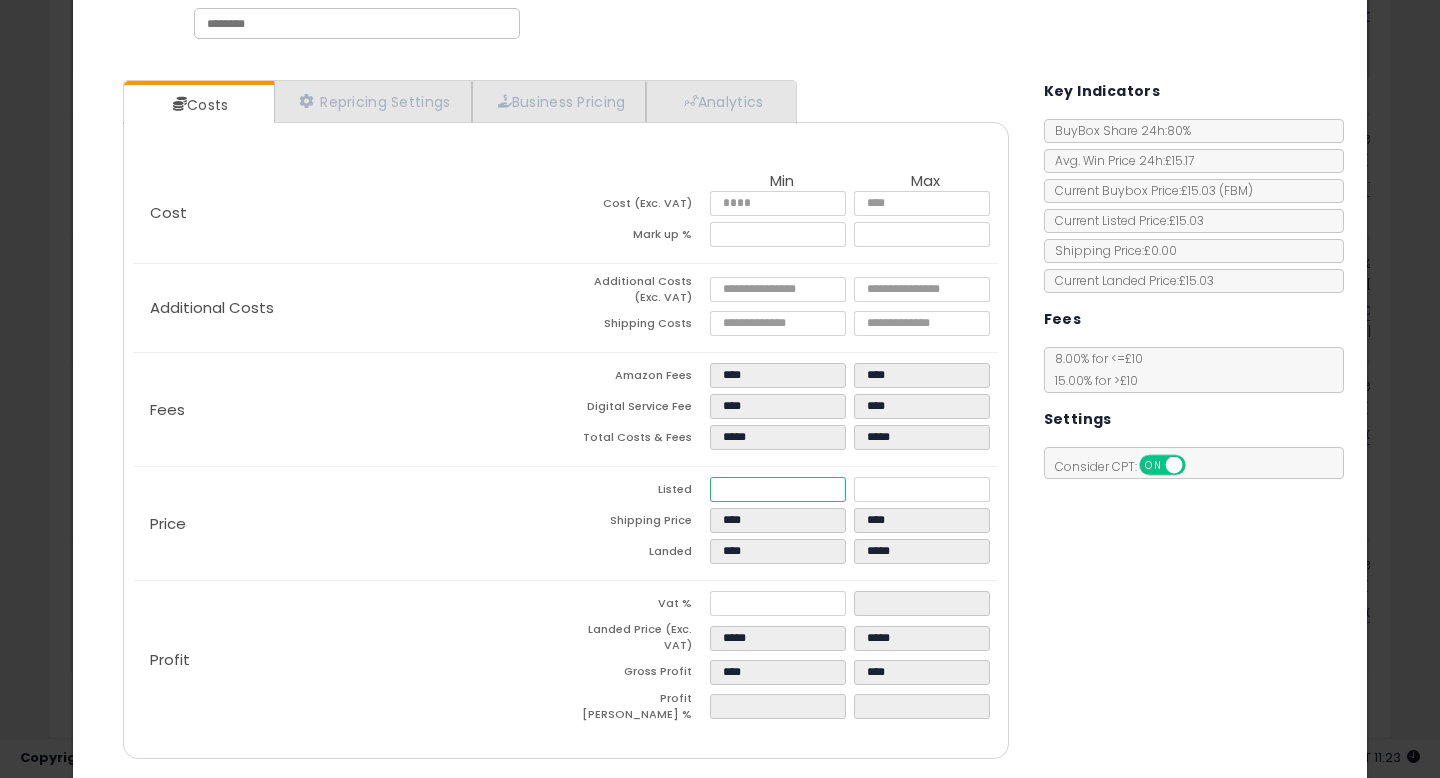 type on "****" 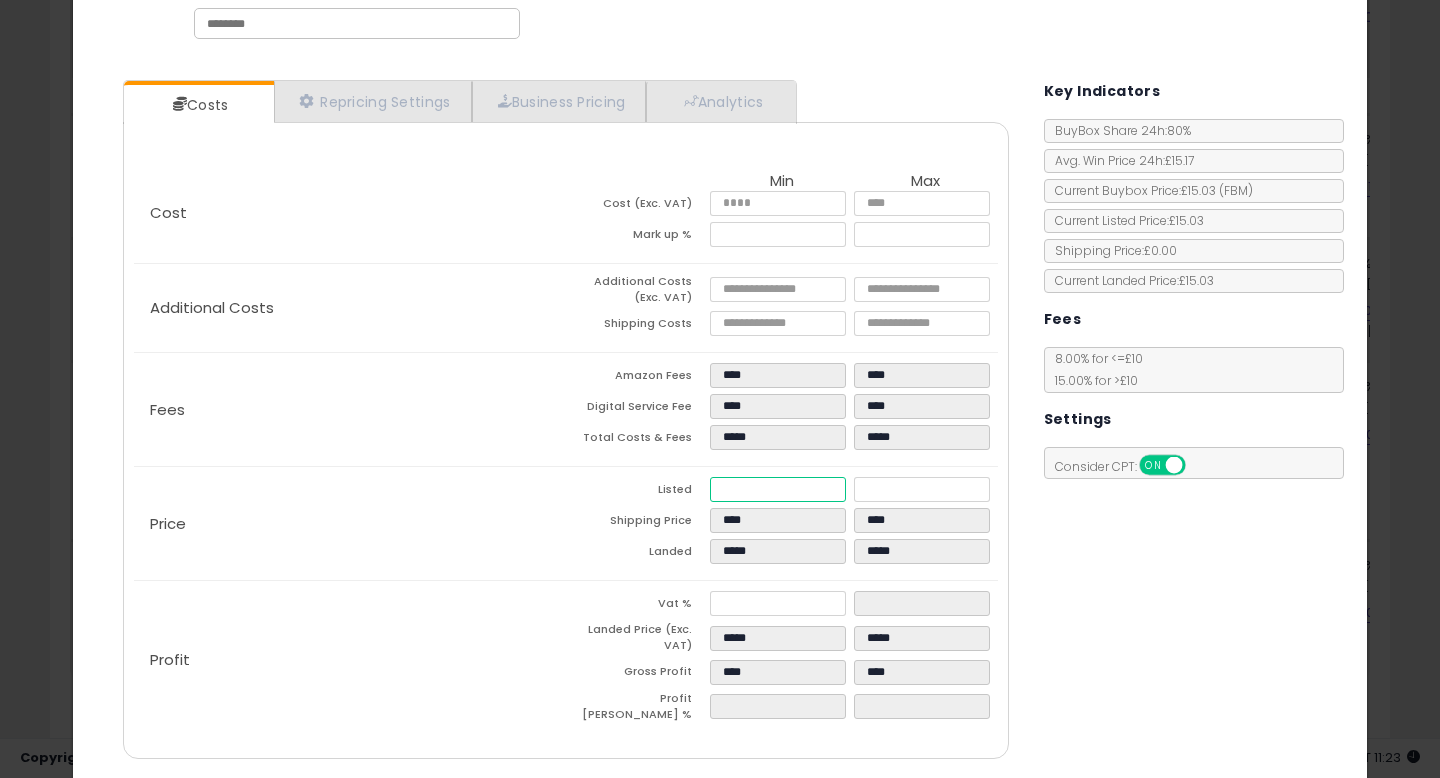 type on "****" 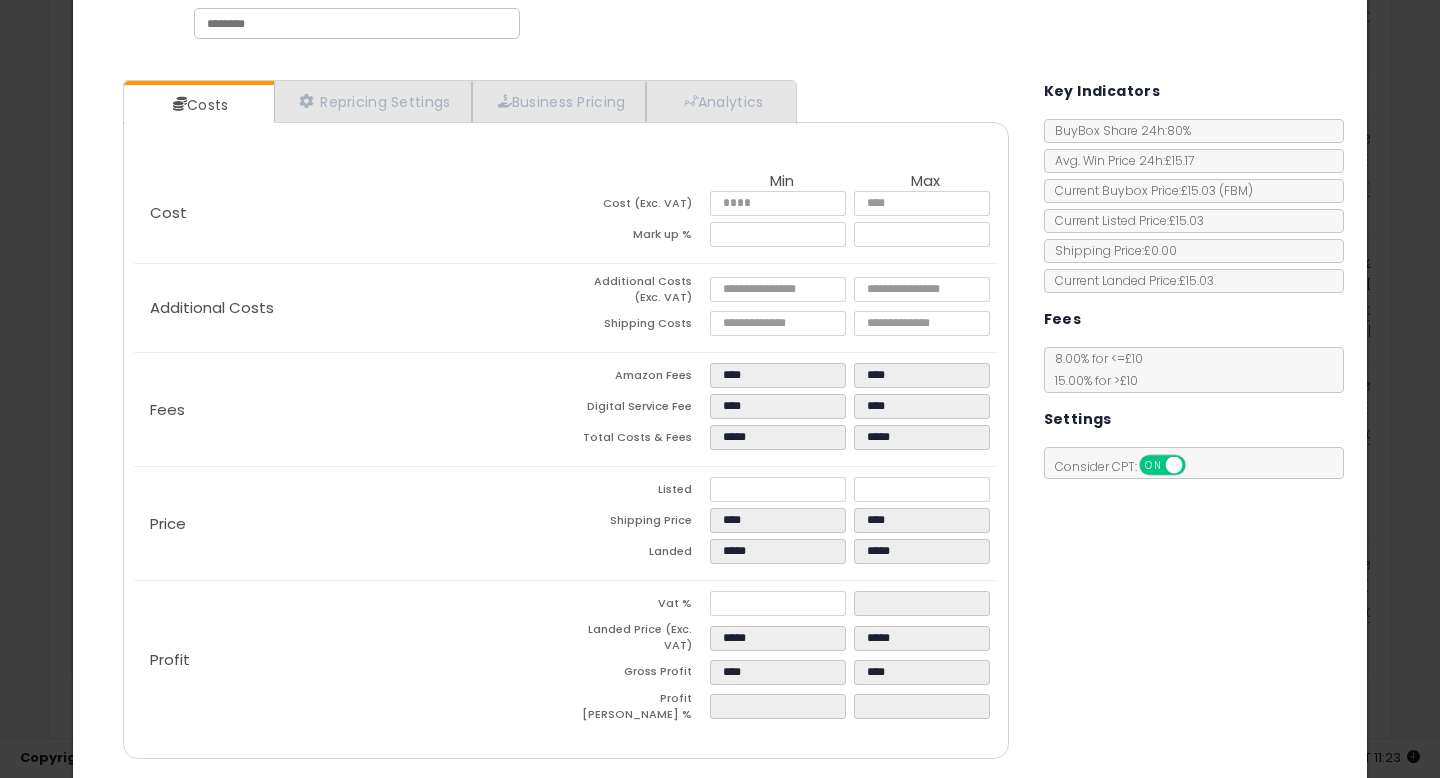 type on "****" 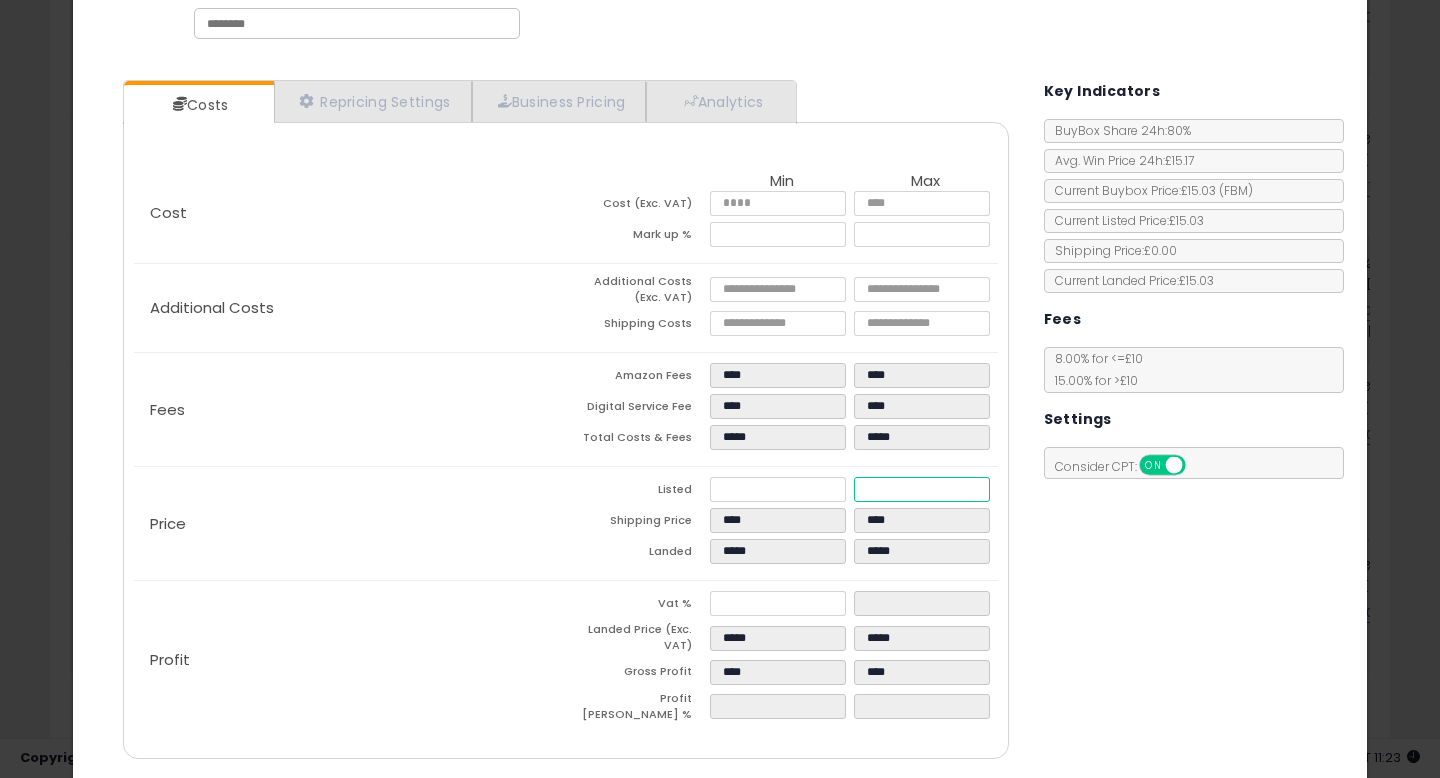 drag, startPoint x: 913, startPoint y: 486, endPoint x: 822, endPoint y: 488, distance: 91.02197 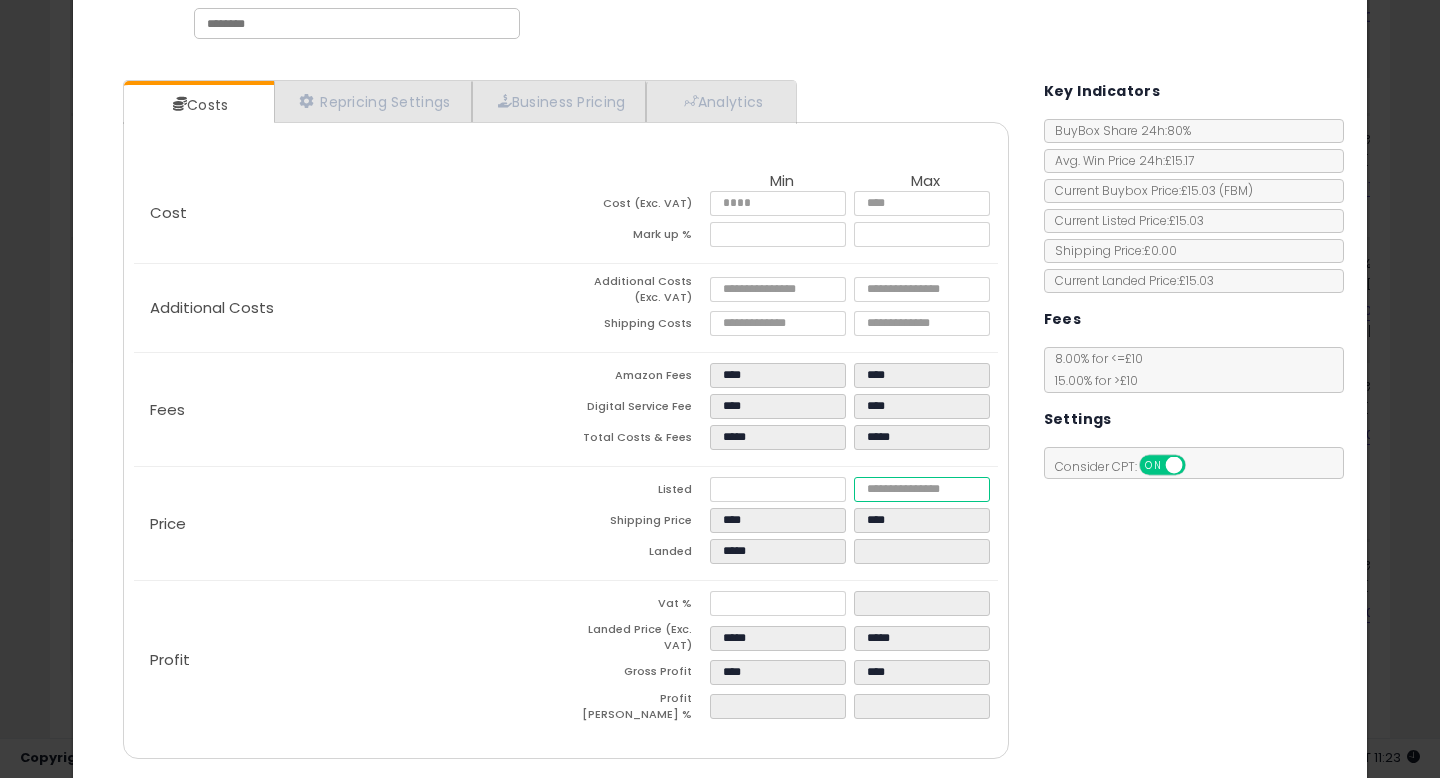 type on "****" 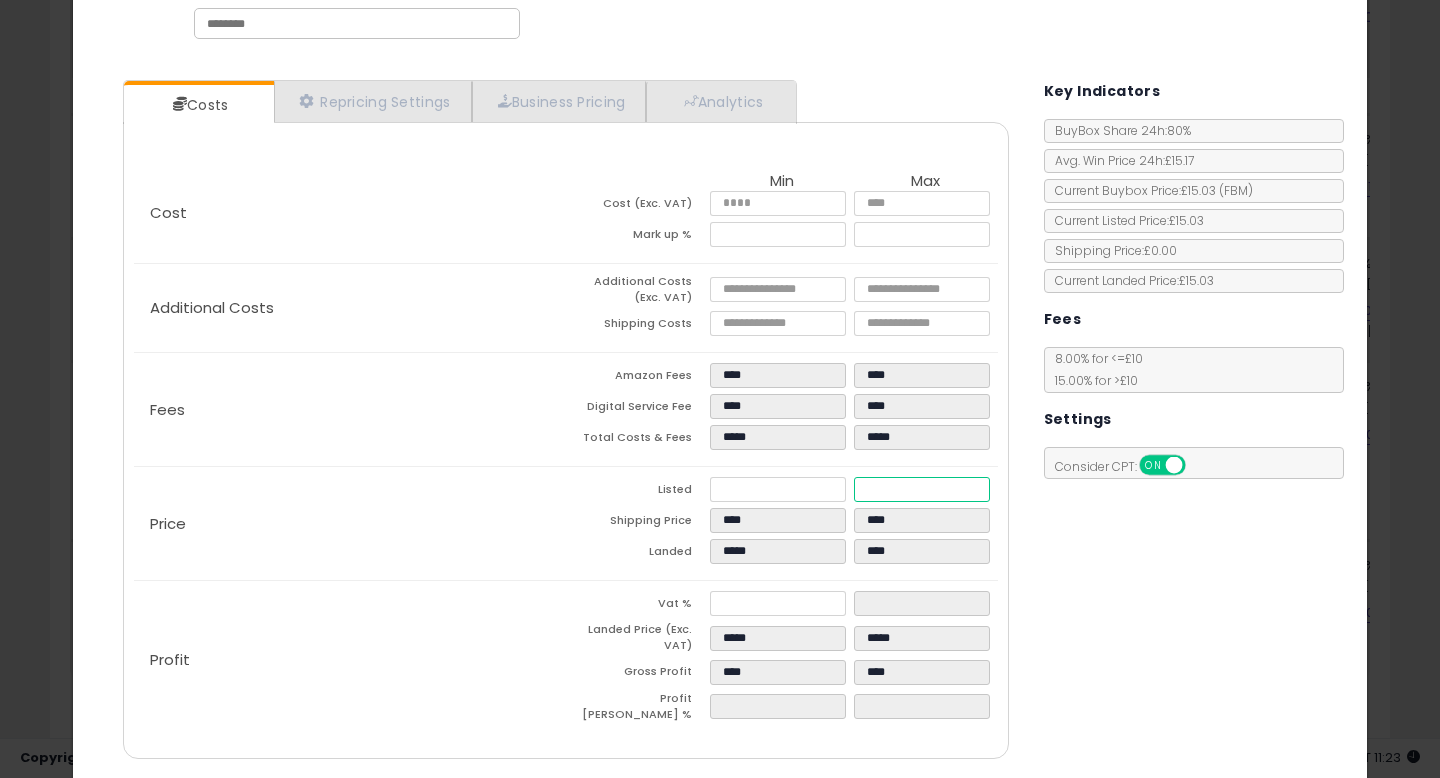type on "****" 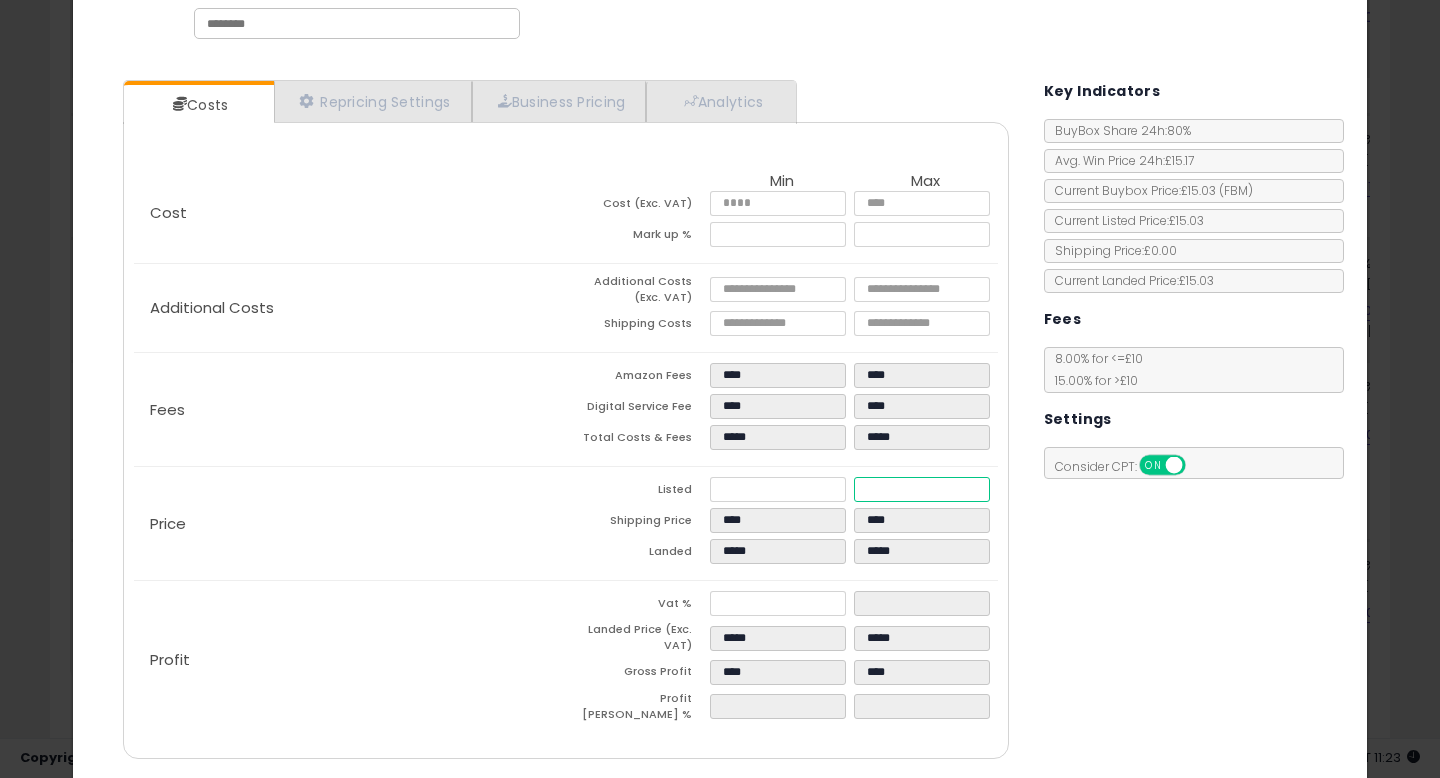 type on "****" 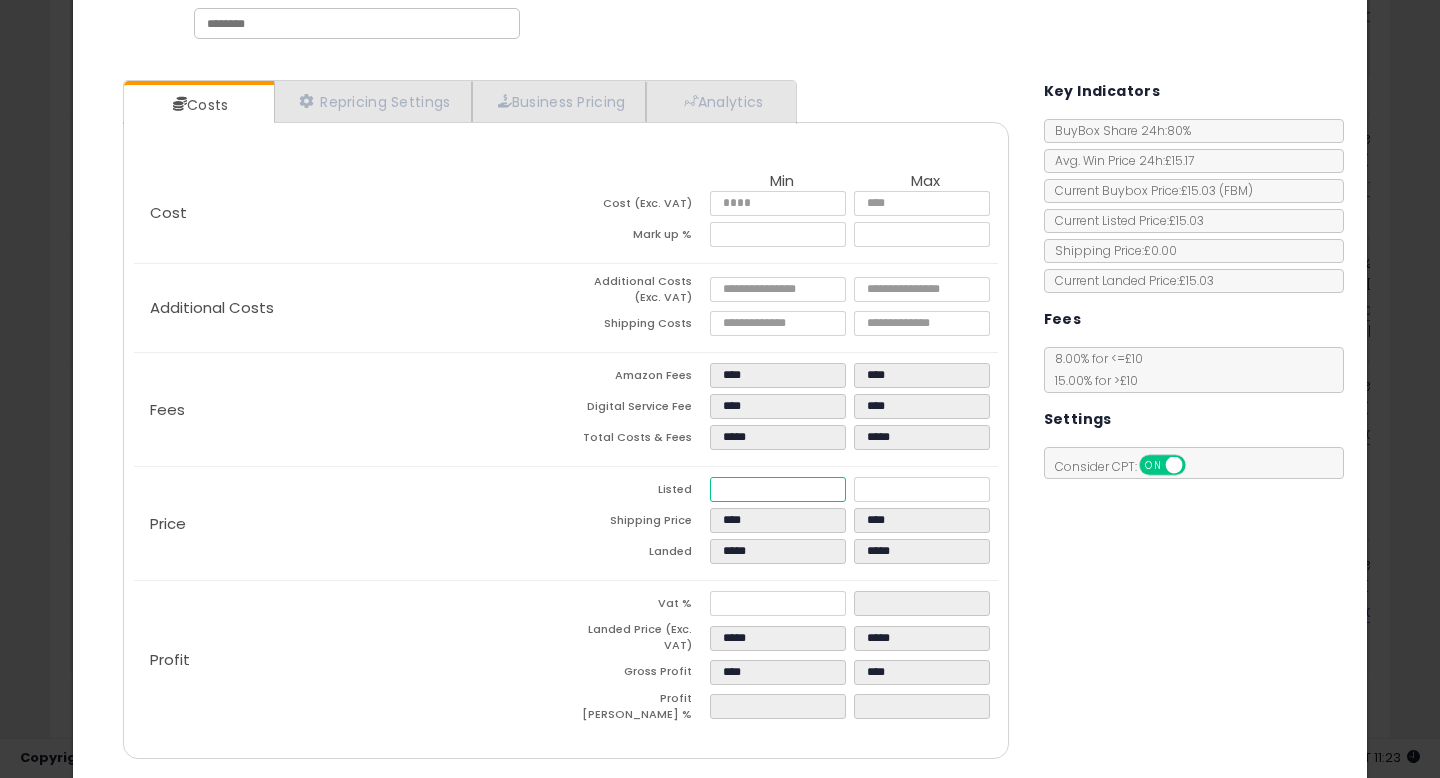 type on "****" 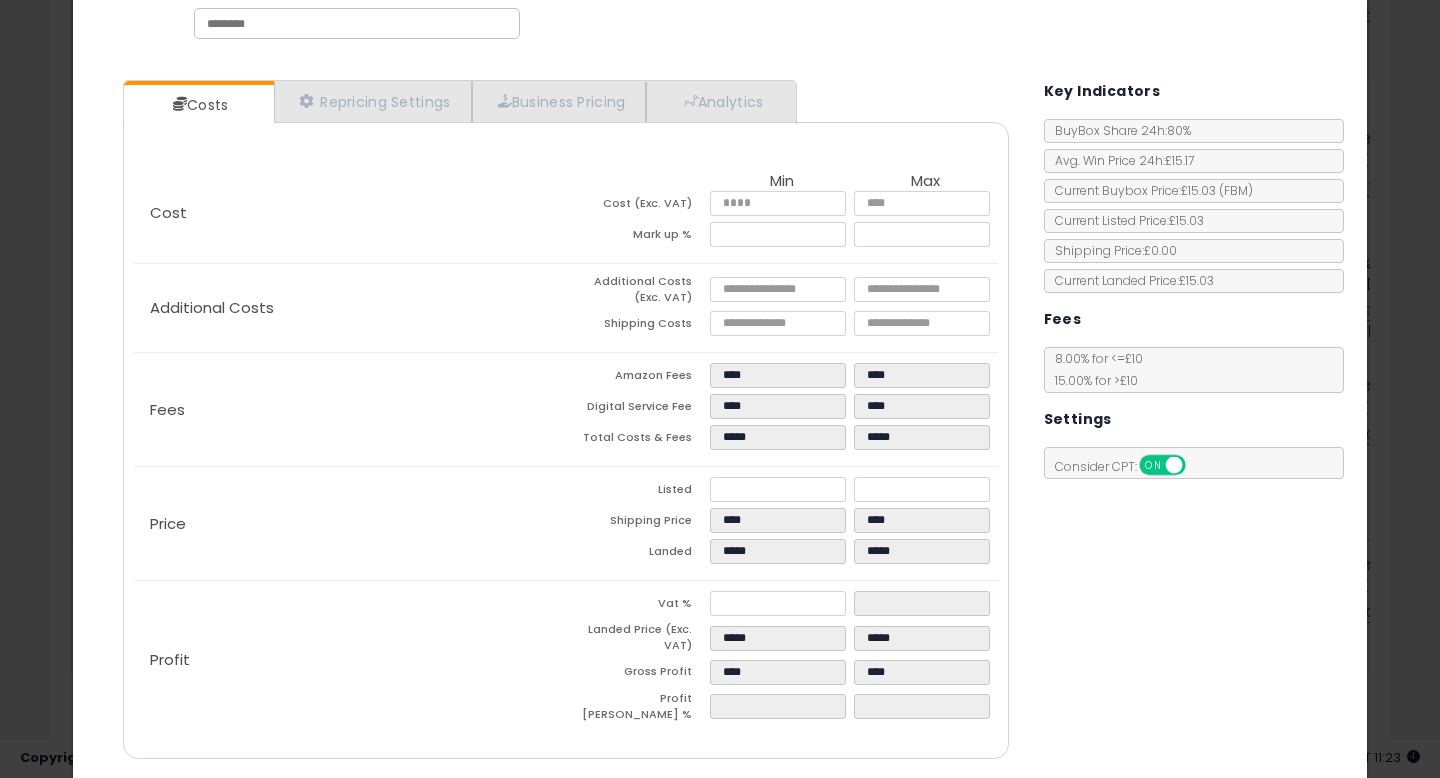 type on "****" 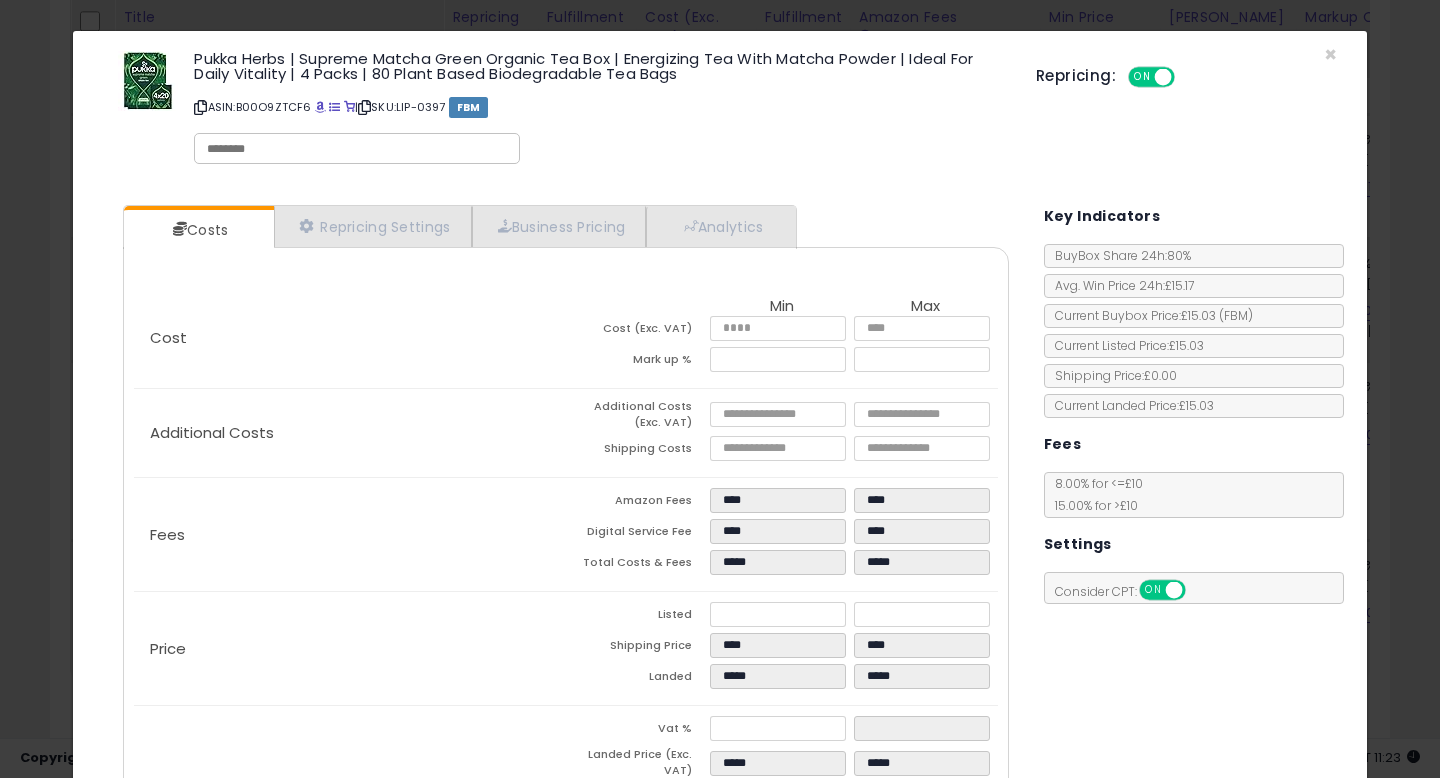 click at bounding box center (1163, 77) 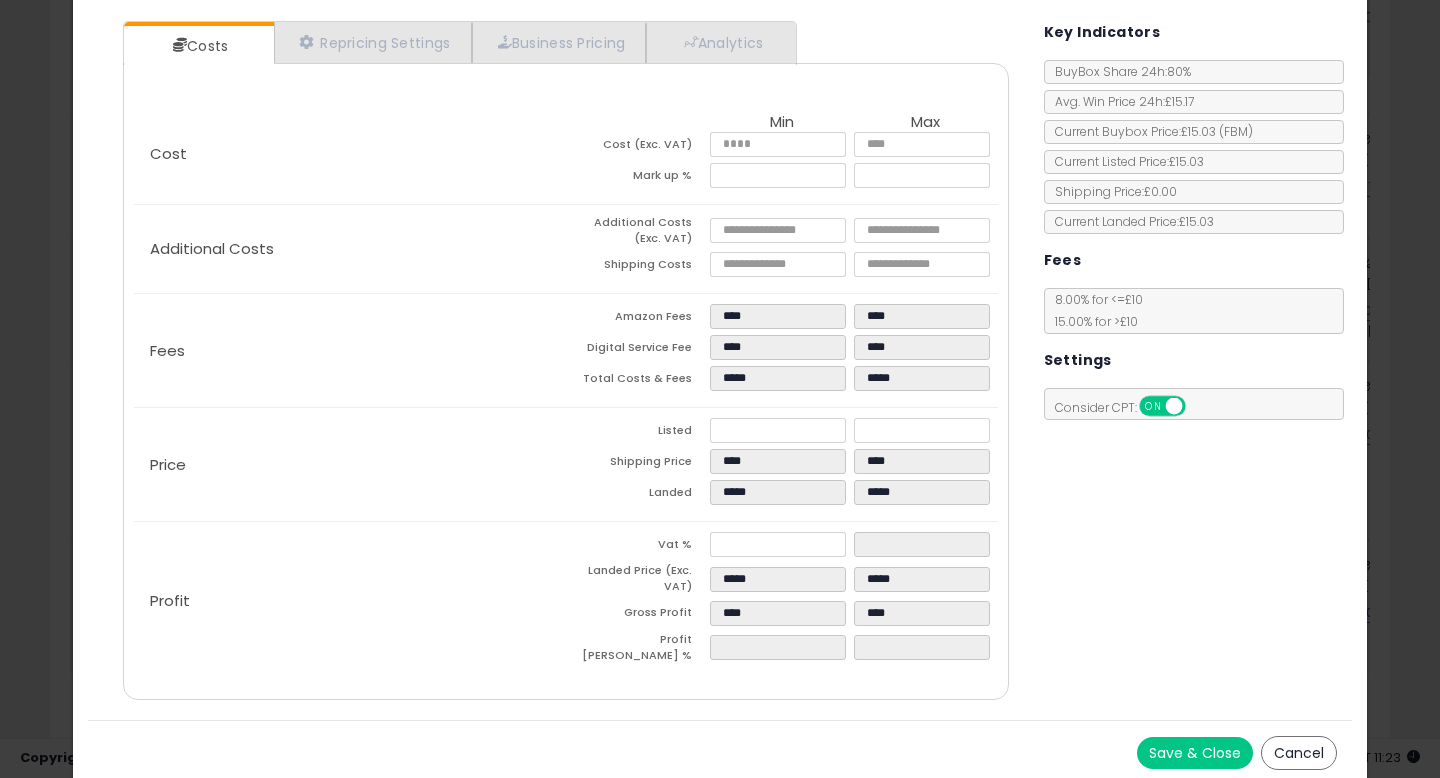 click on "Save & Close" at bounding box center [1195, 753] 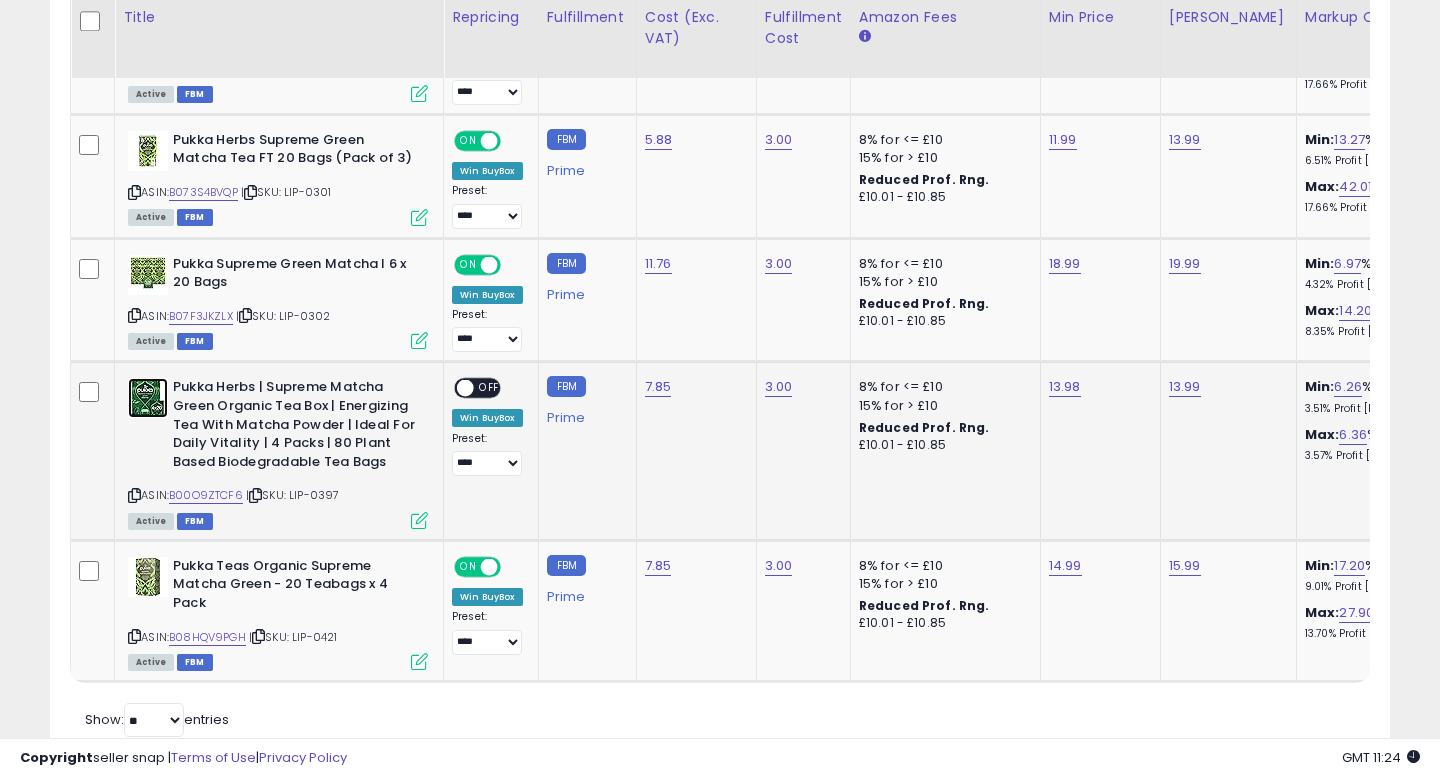 click at bounding box center [148, 398] 